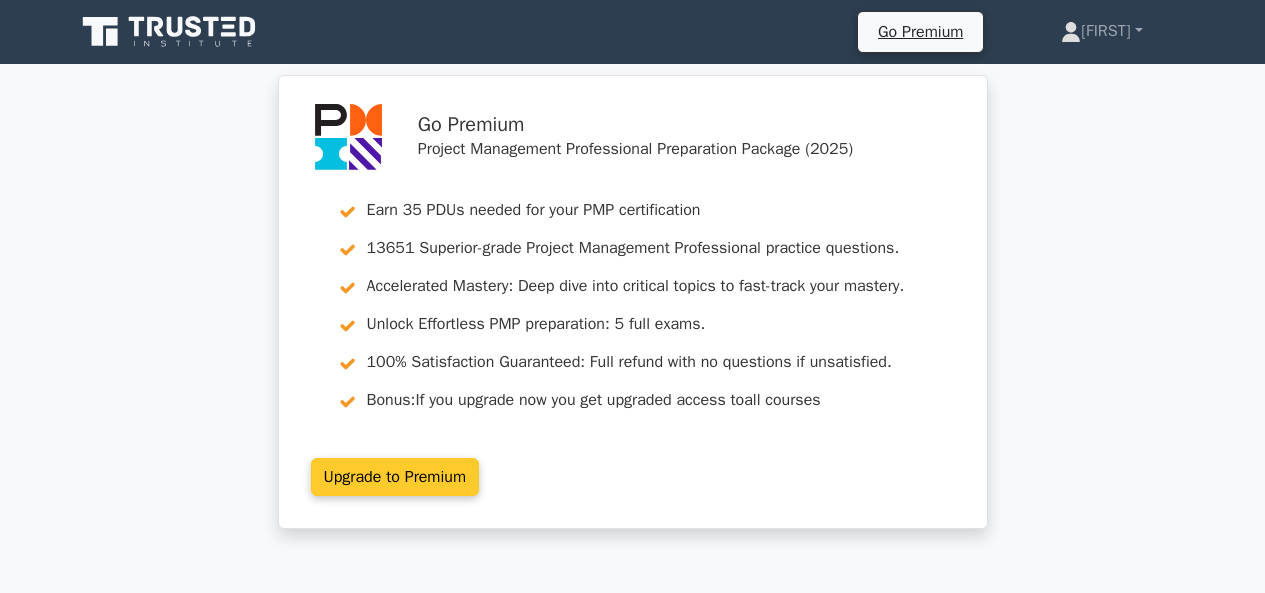 scroll, scrollTop: 0, scrollLeft: 0, axis: both 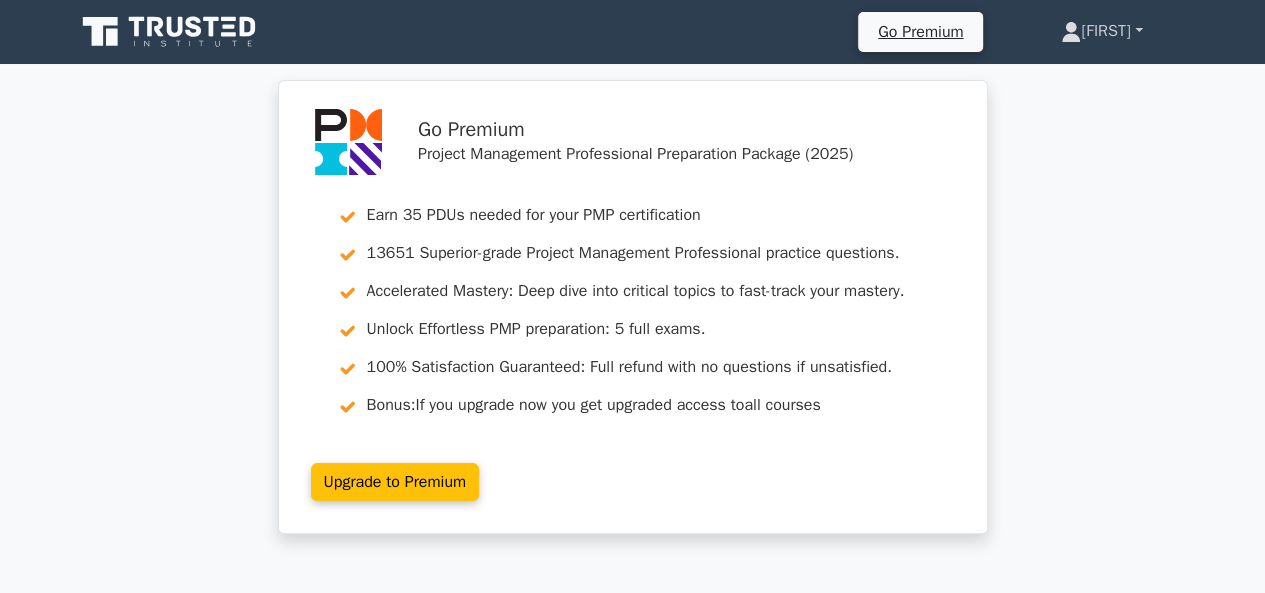 click on "[FIRST]" at bounding box center (1101, 31) 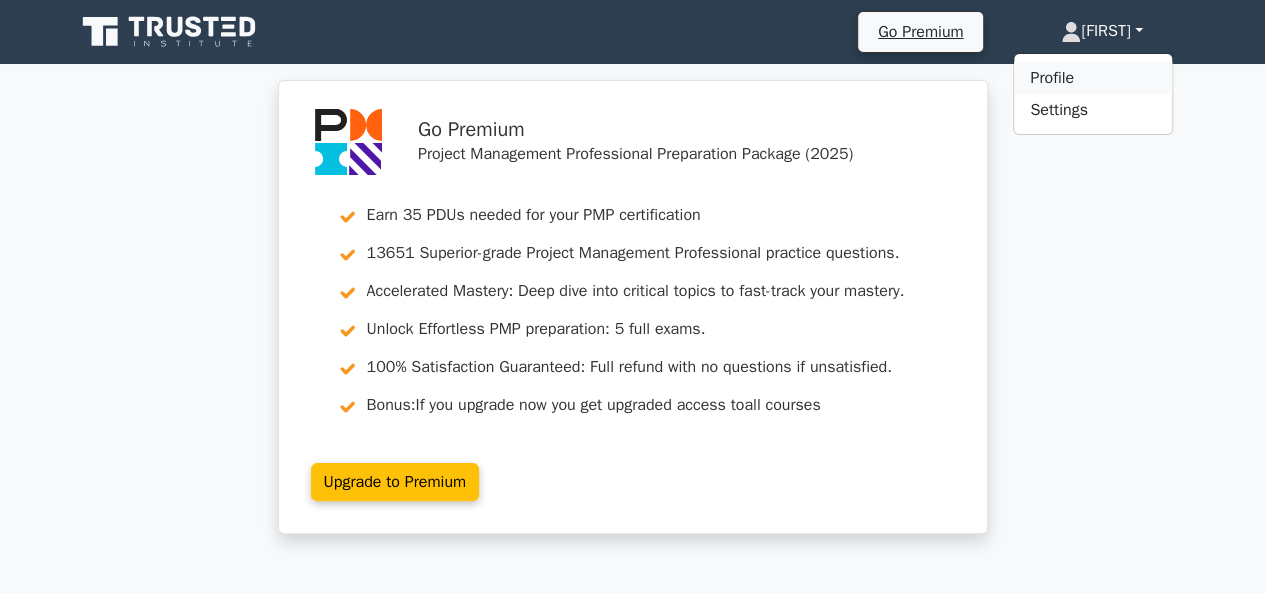 click on "Profile" at bounding box center [1093, 78] 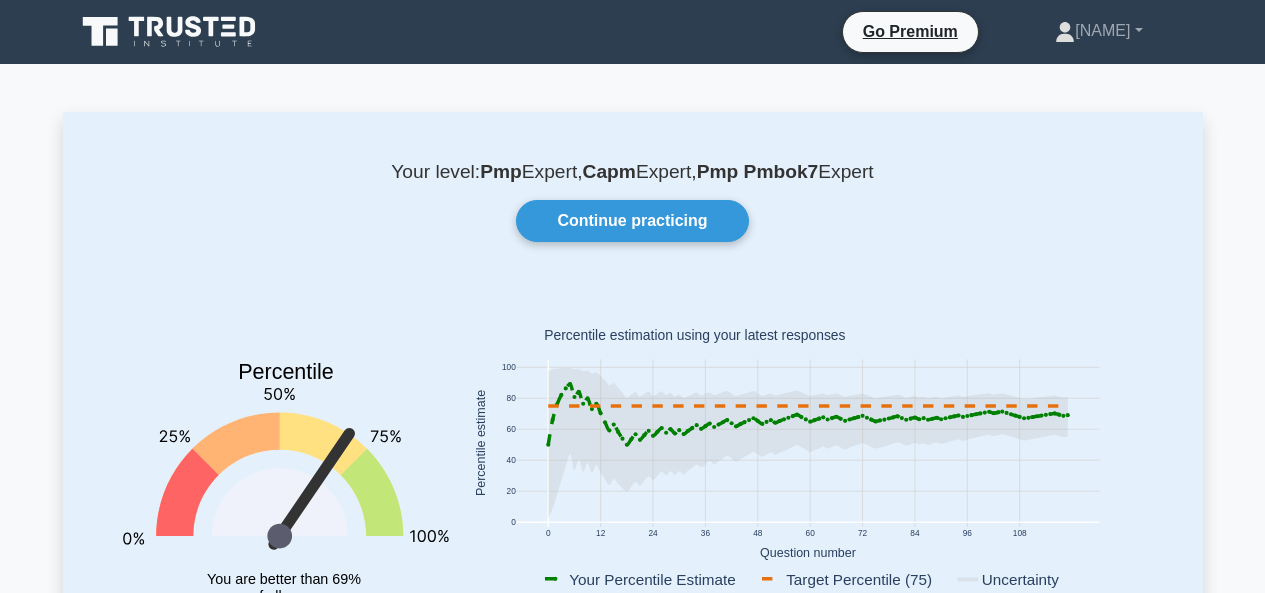 scroll, scrollTop: 0, scrollLeft: 0, axis: both 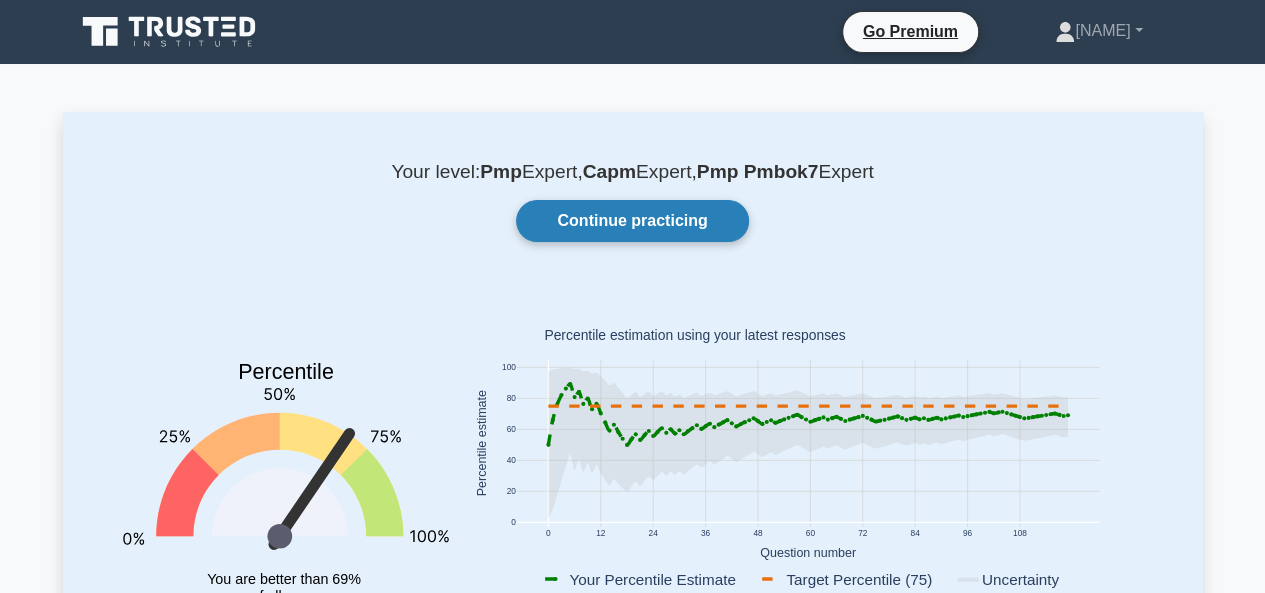 click on "Continue practicing" at bounding box center [632, 221] 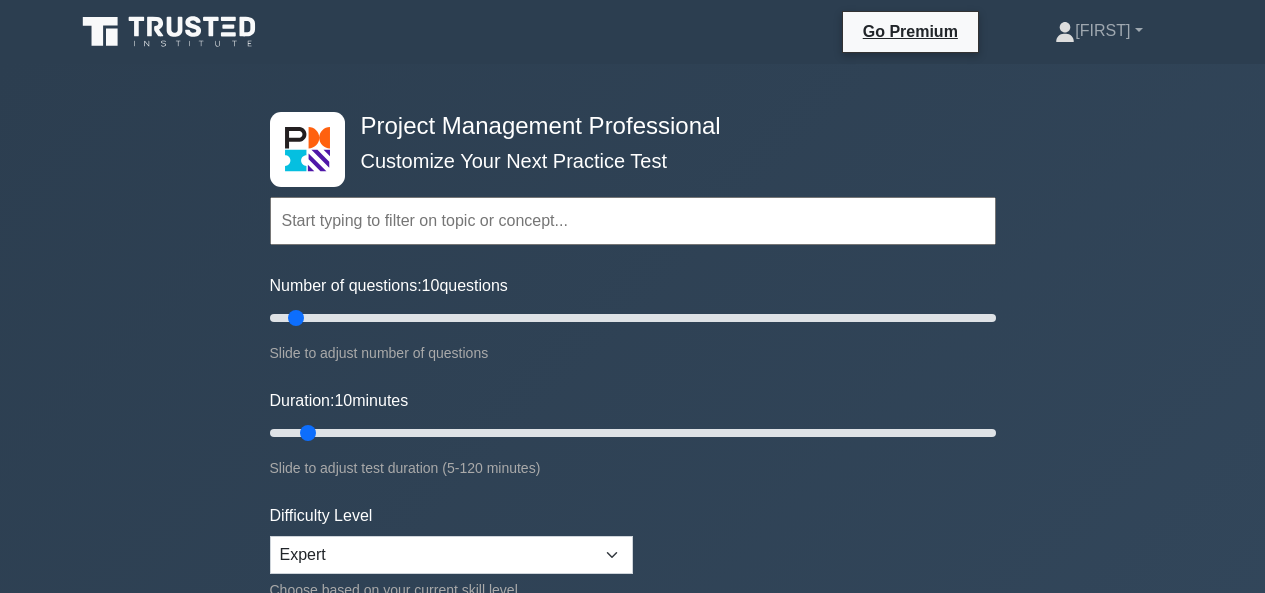 scroll, scrollTop: 0, scrollLeft: 0, axis: both 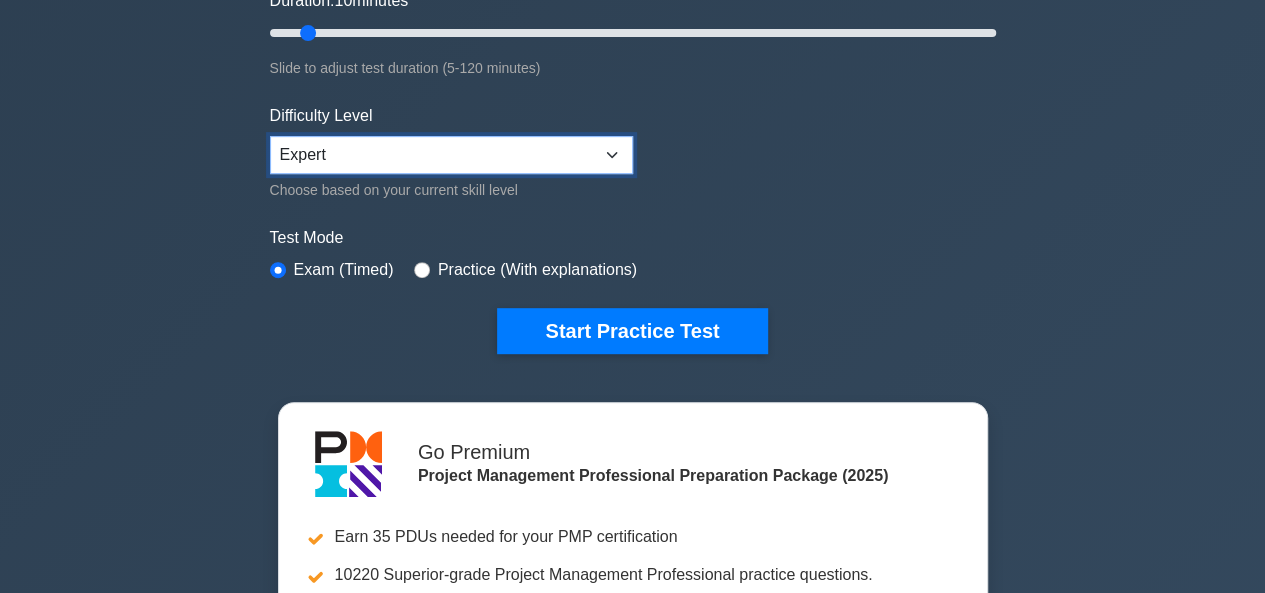 click on "Beginner
Intermediate
Expert" at bounding box center [451, 155] 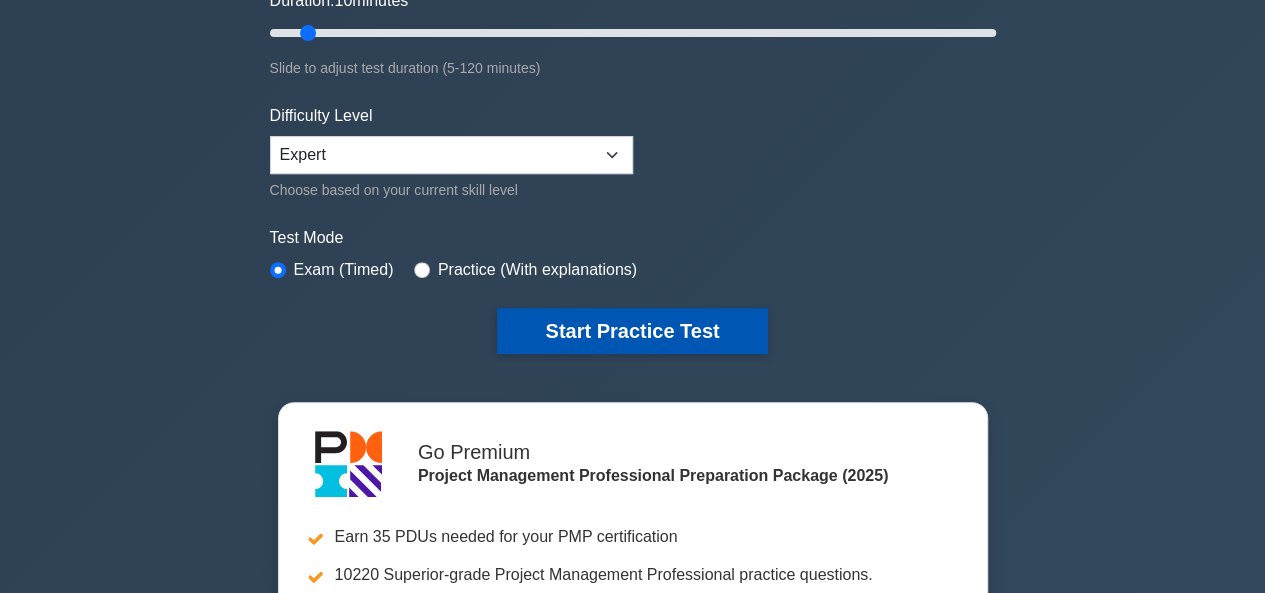click on "Start Practice Test" at bounding box center (632, 331) 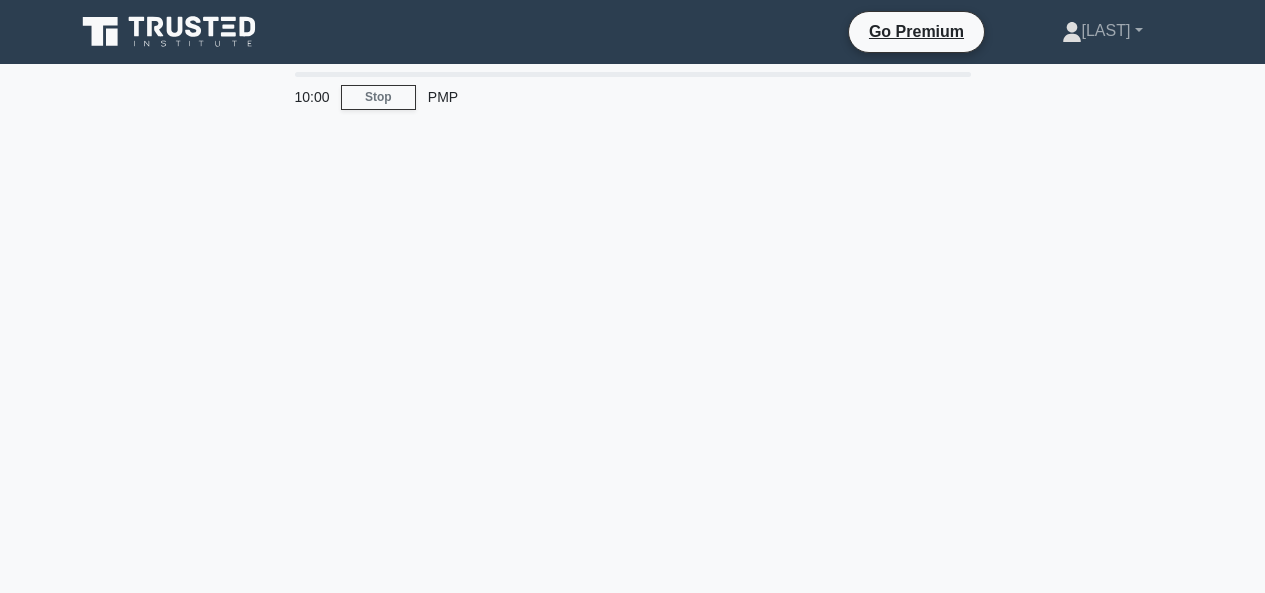 scroll, scrollTop: 0, scrollLeft: 0, axis: both 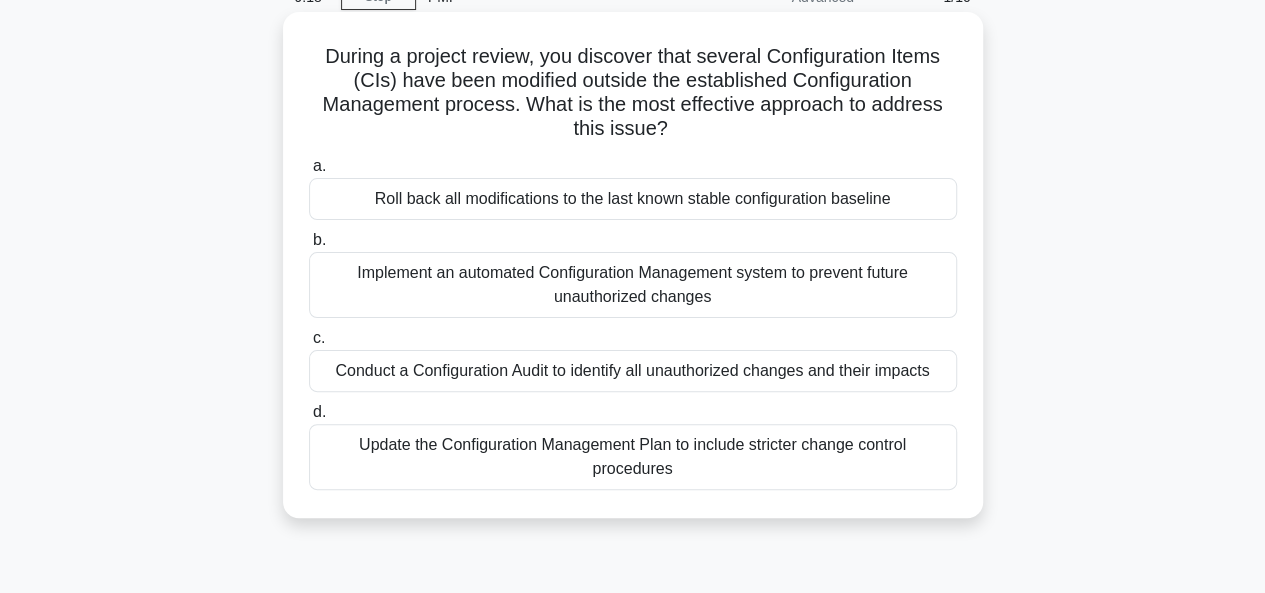 click on "Conduct a Configuration Audit to identify all unauthorized changes and their impacts" at bounding box center (633, 371) 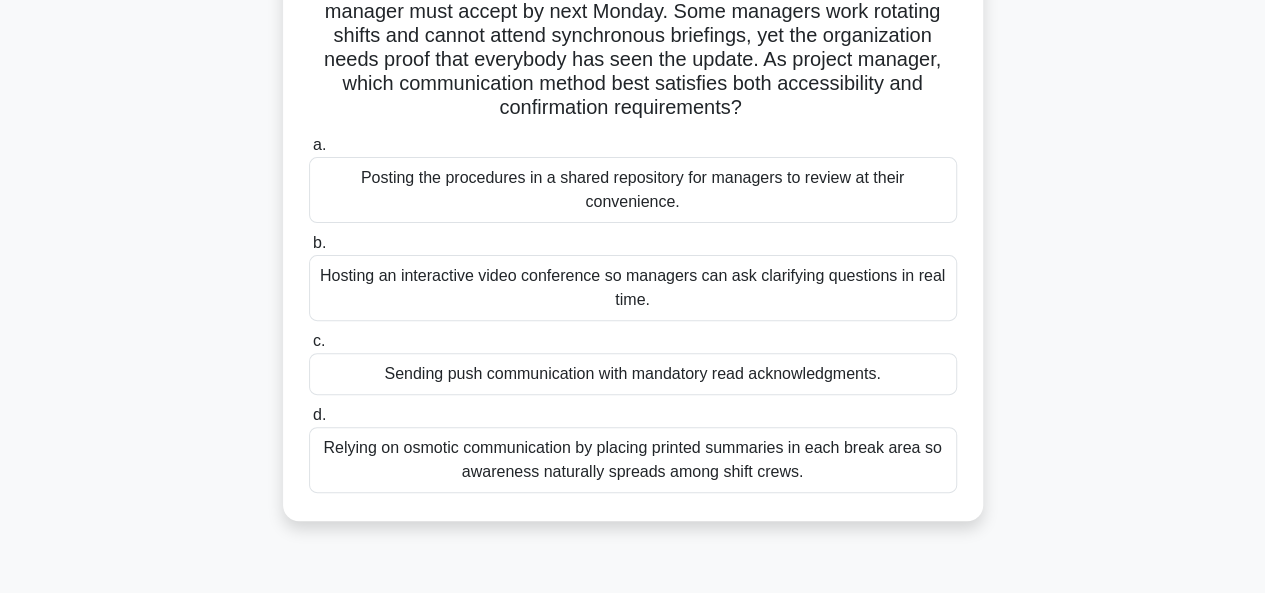 scroll, scrollTop: 200, scrollLeft: 0, axis: vertical 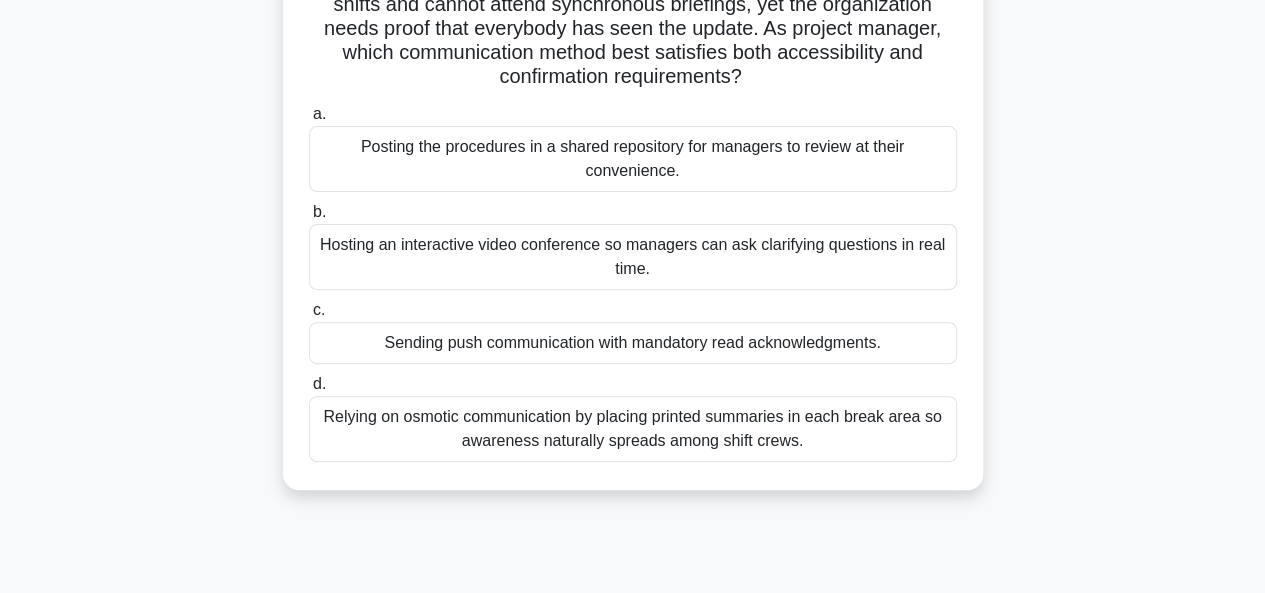 click on "Relying on osmotic communication by placing printed summaries in each break area so awareness naturally spreads among shift crews." at bounding box center (633, 429) 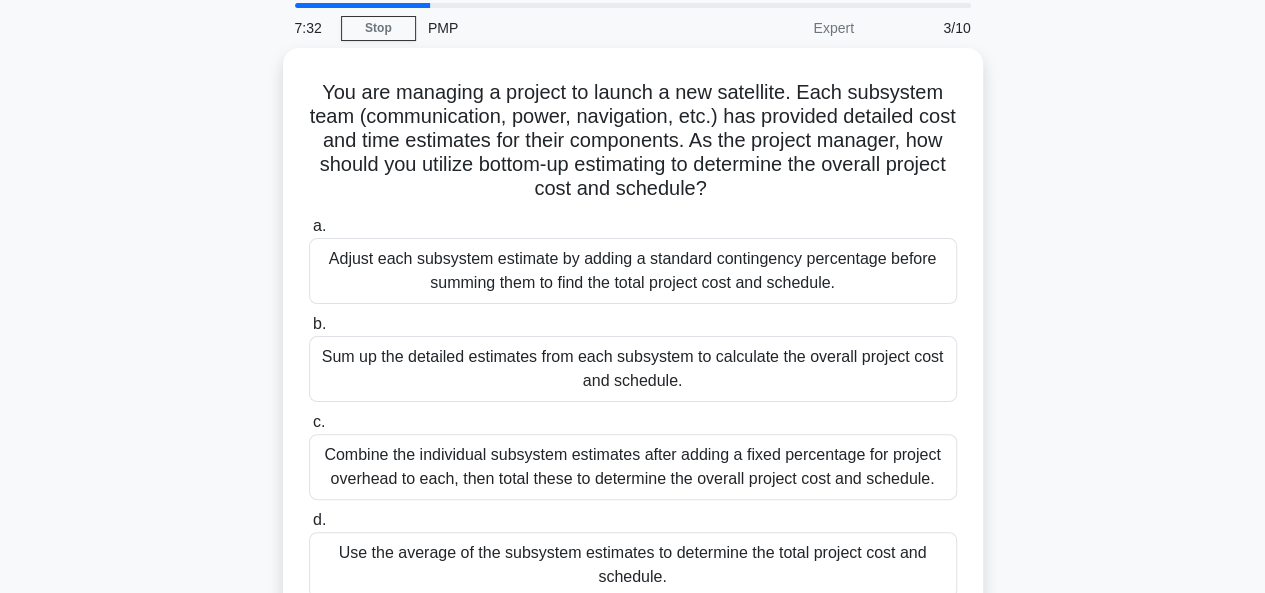 scroll, scrollTop: 100, scrollLeft: 0, axis: vertical 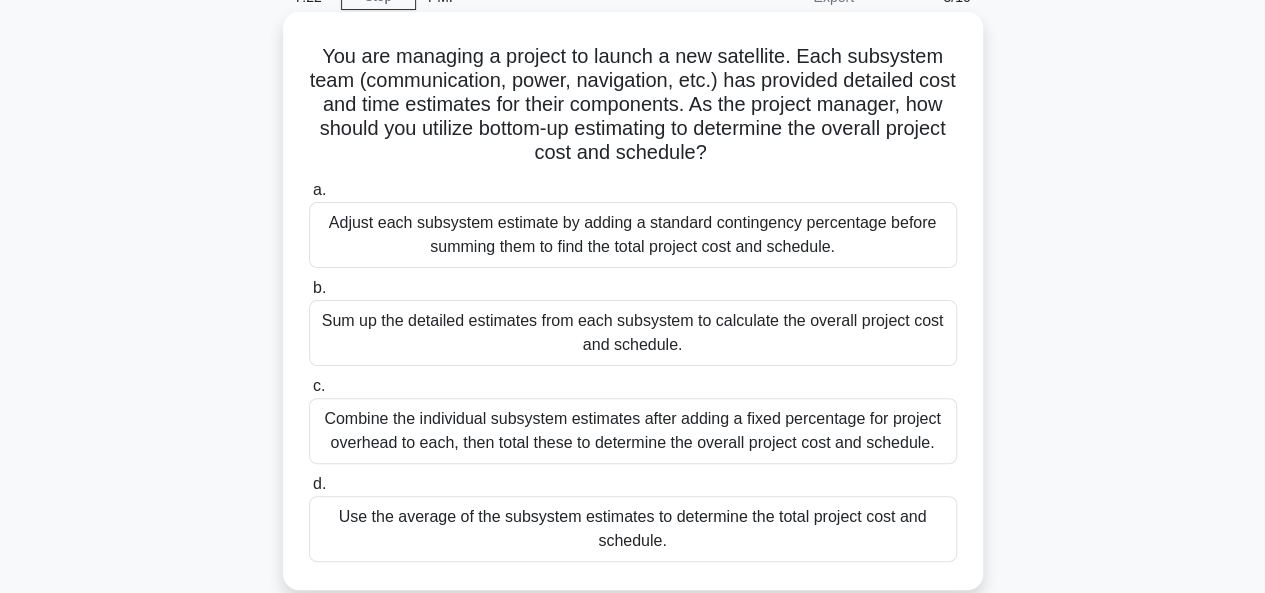 click on "Sum up the detailed estimates from each subsystem to calculate the overall project cost and schedule." at bounding box center [633, 333] 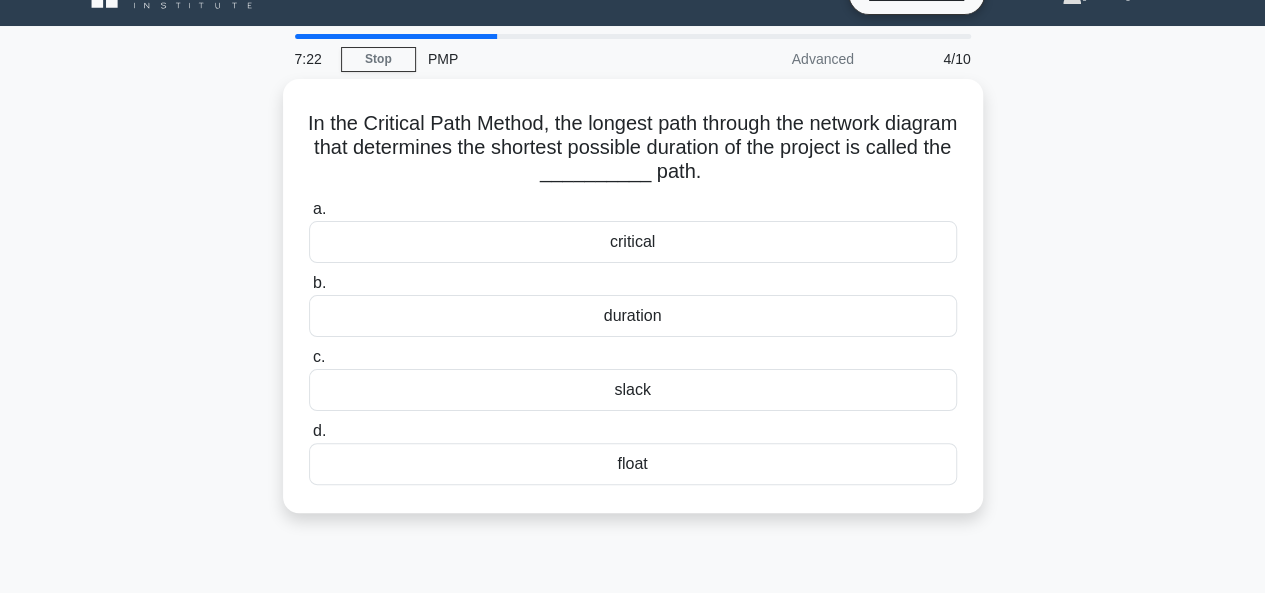 scroll, scrollTop: 0, scrollLeft: 0, axis: both 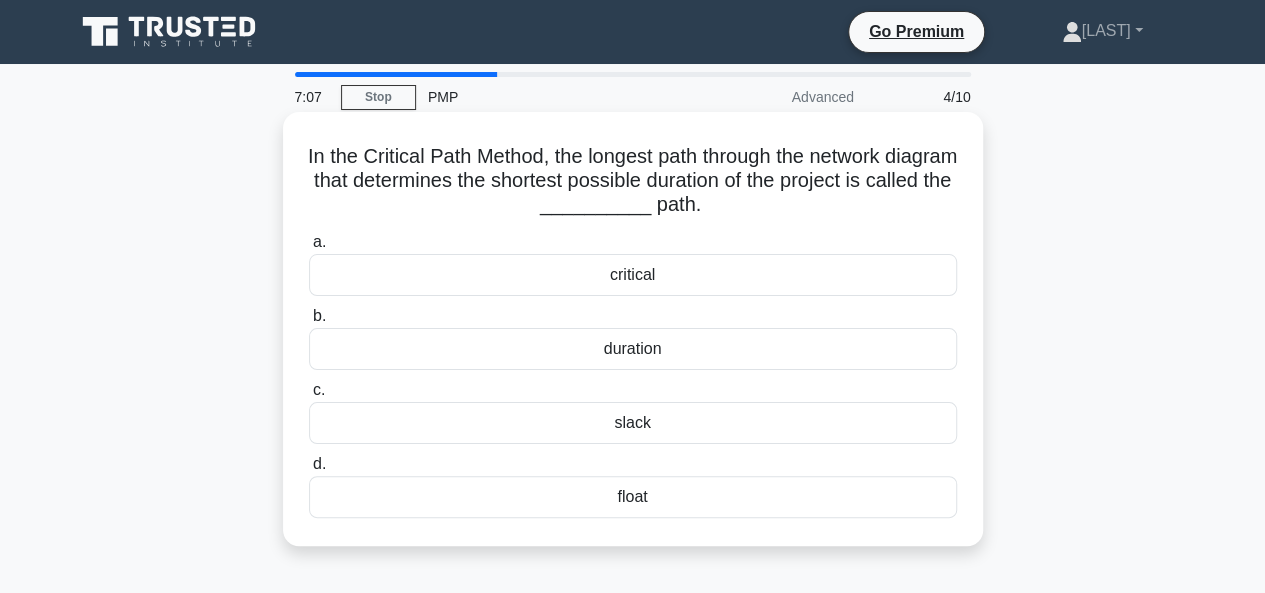 click on "critical" at bounding box center (633, 275) 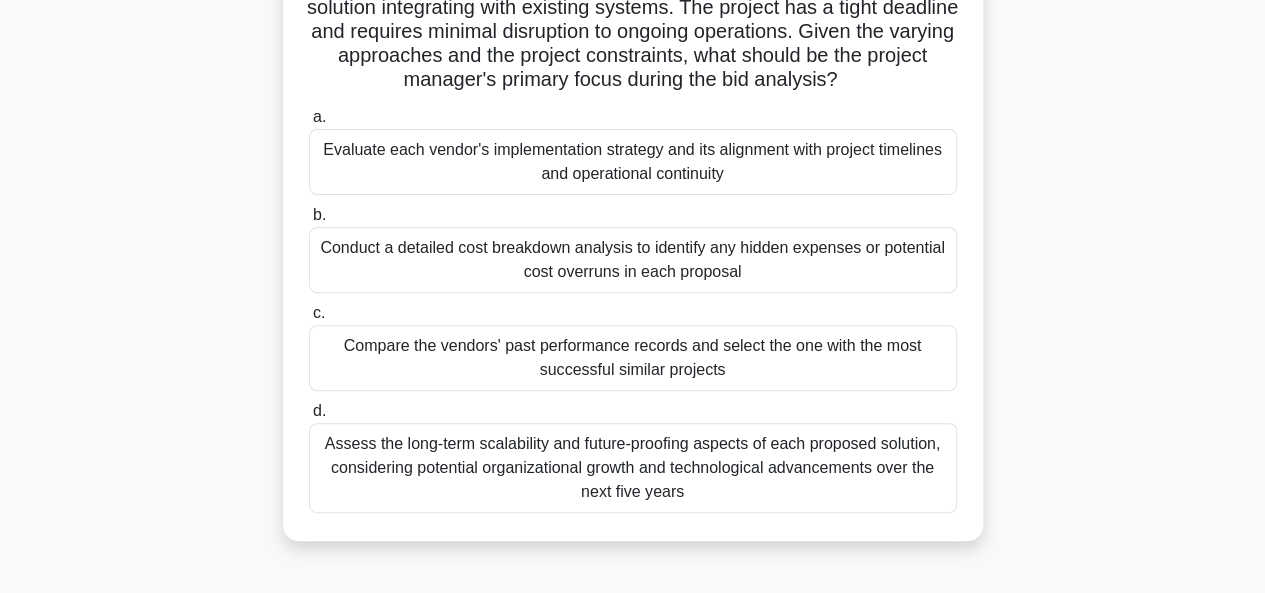 scroll, scrollTop: 300, scrollLeft: 0, axis: vertical 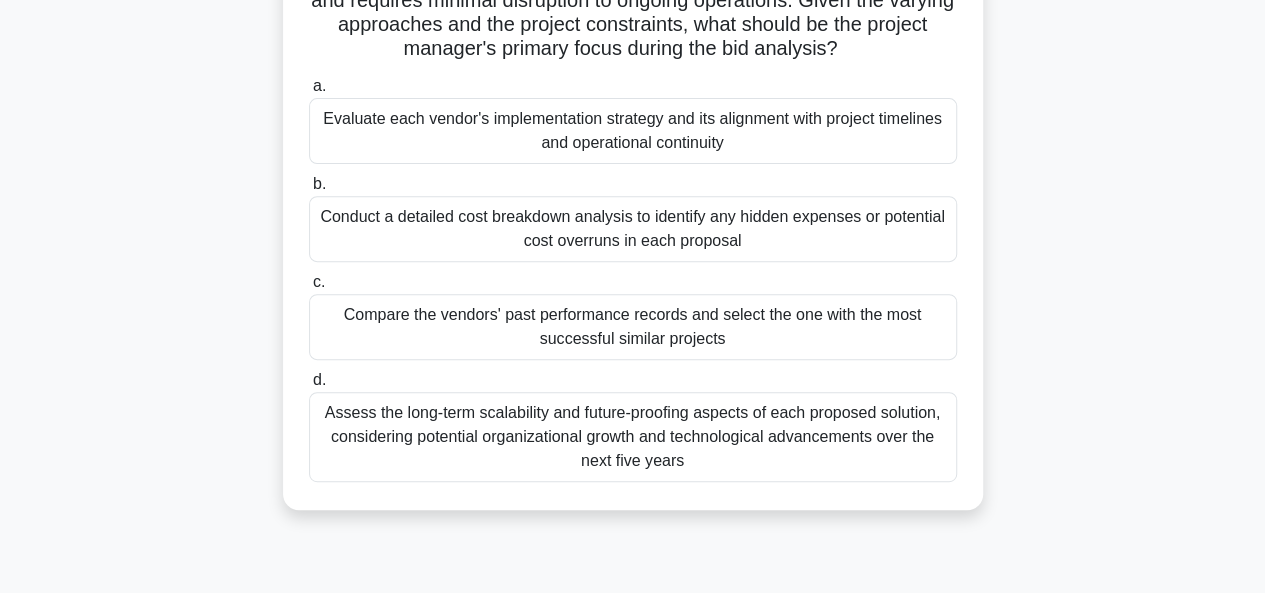click on "Assess the long-term scalability and future-proofing aspects of each proposed solution, considering potential organizational growth and technological advancements over the next five years" at bounding box center (633, 437) 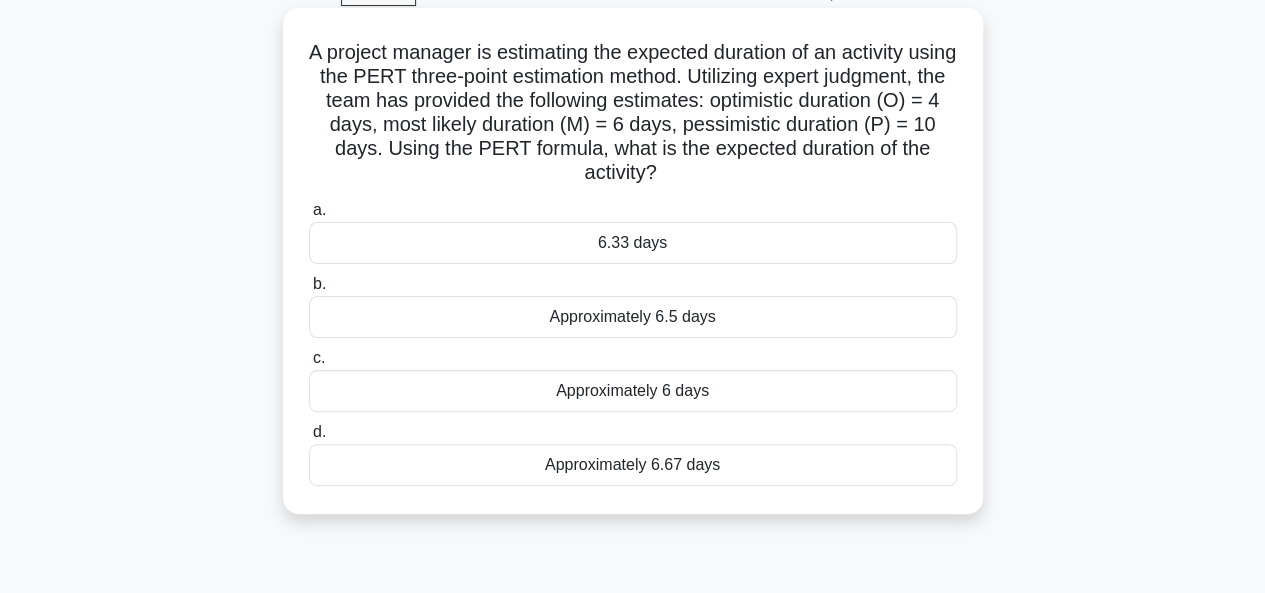 scroll, scrollTop: 200, scrollLeft: 0, axis: vertical 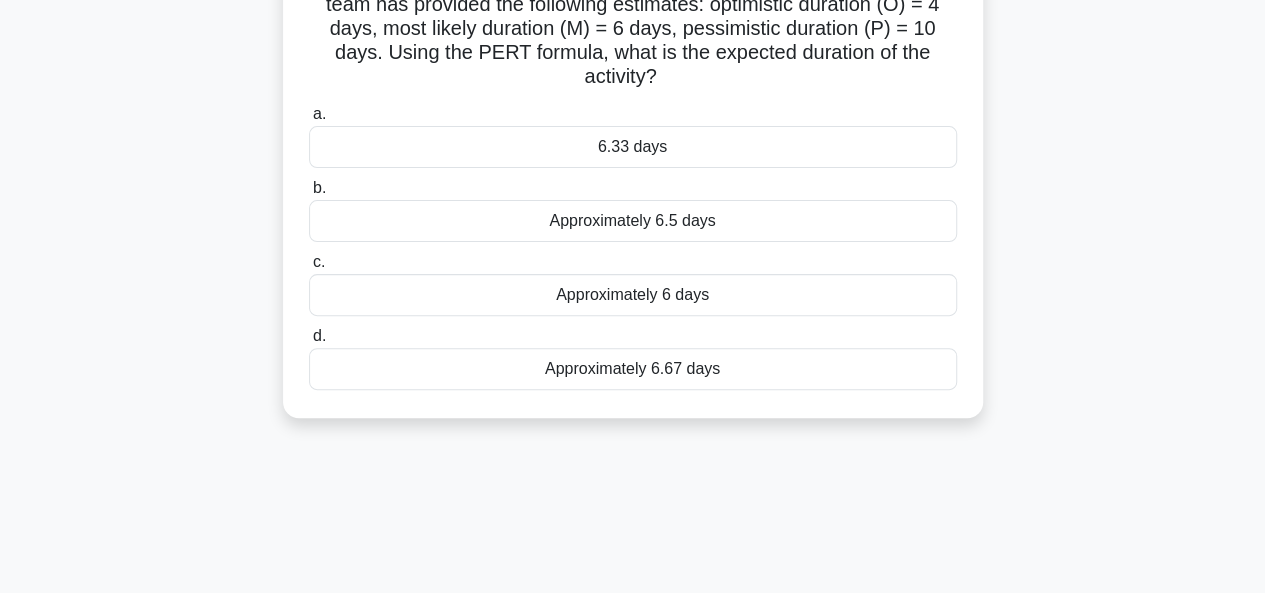 click on "Approximately 6.67 days" at bounding box center (633, 369) 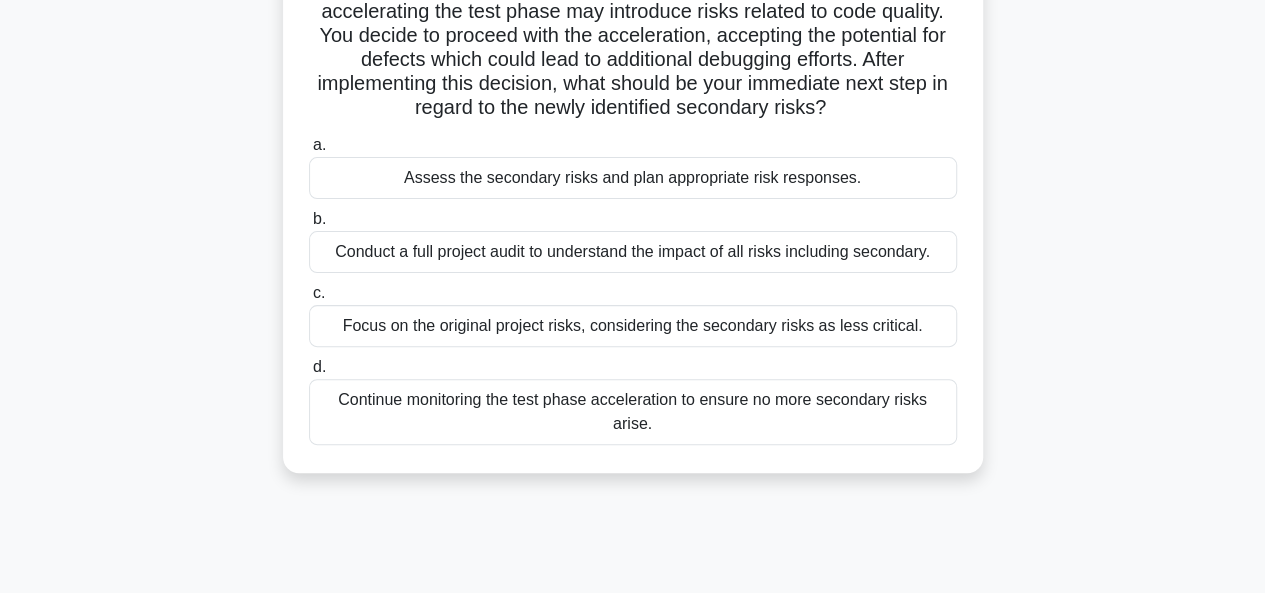 scroll, scrollTop: 200, scrollLeft: 0, axis: vertical 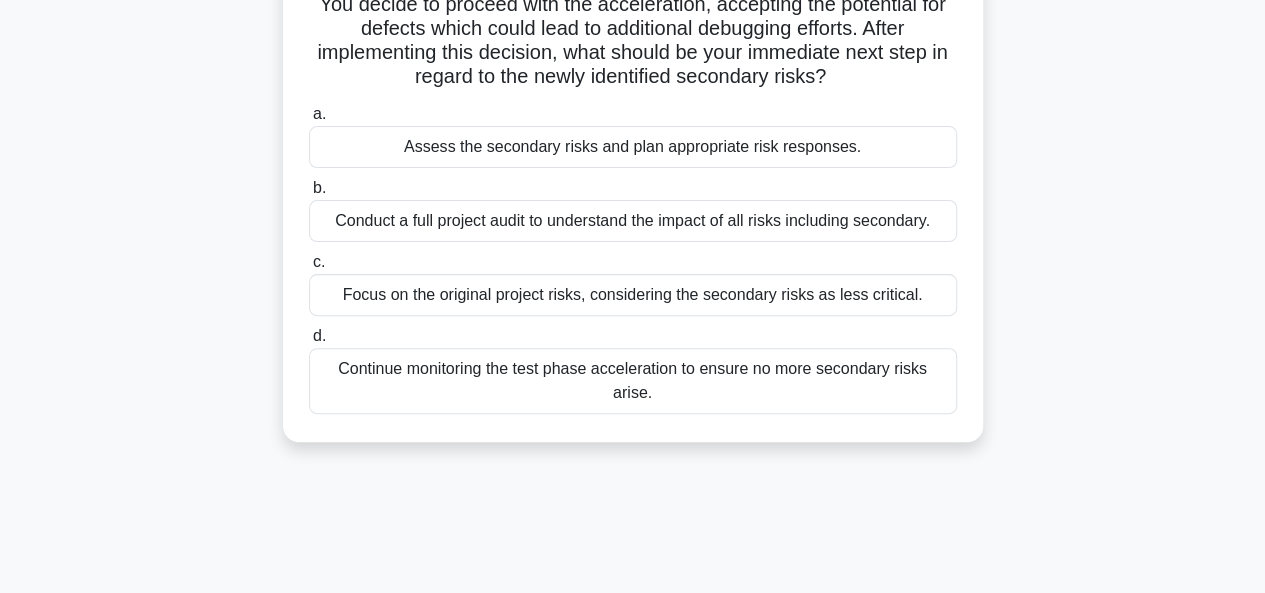 click on "Conduct a full project audit to understand the impact of all risks including secondary." at bounding box center (633, 221) 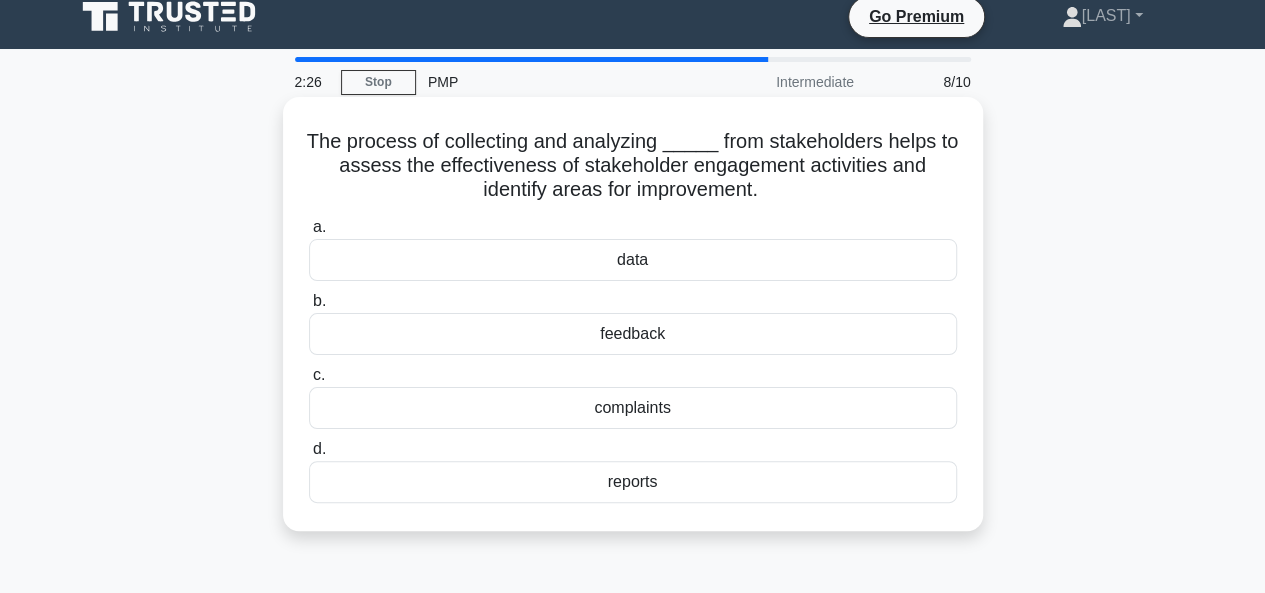 scroll, scrollTop: 0, scrollLeft: 0, axis: both 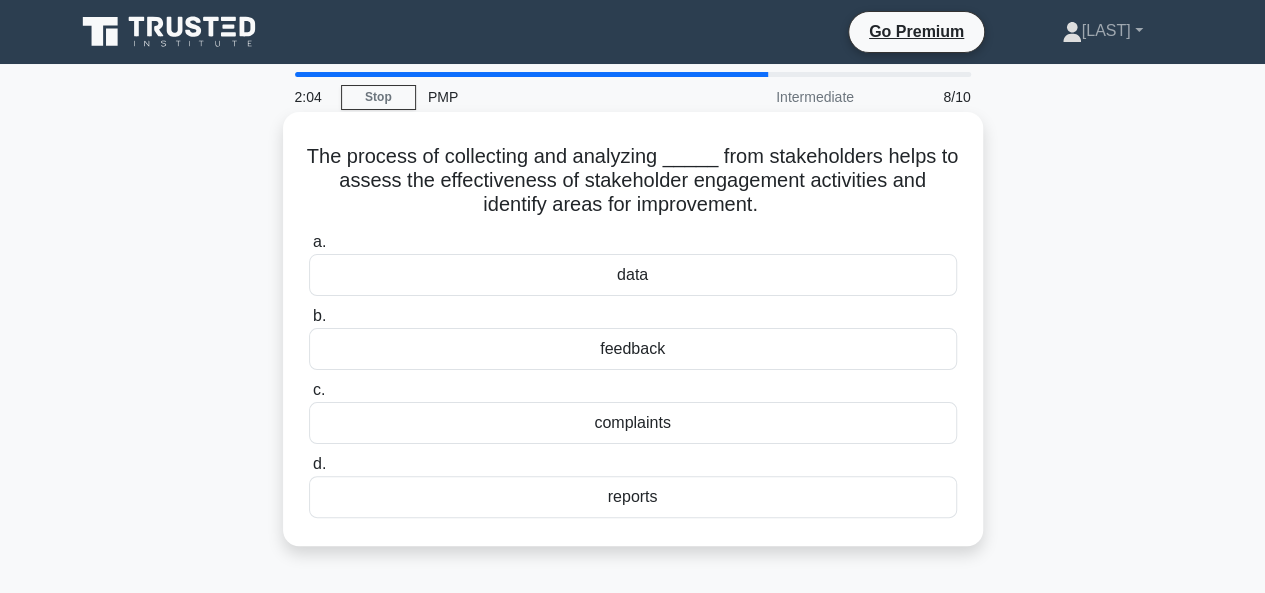 click on "data" at bounding box center [633, 275] 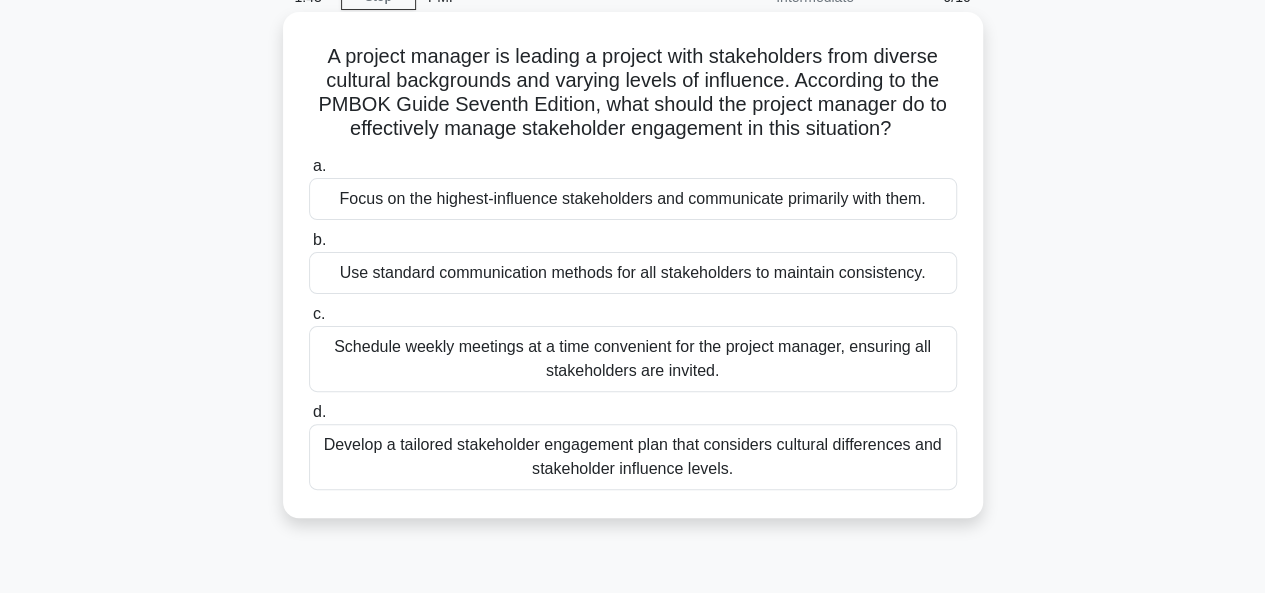scroll, scrollTop: 200, scrollLeft: 0, axis: vertical 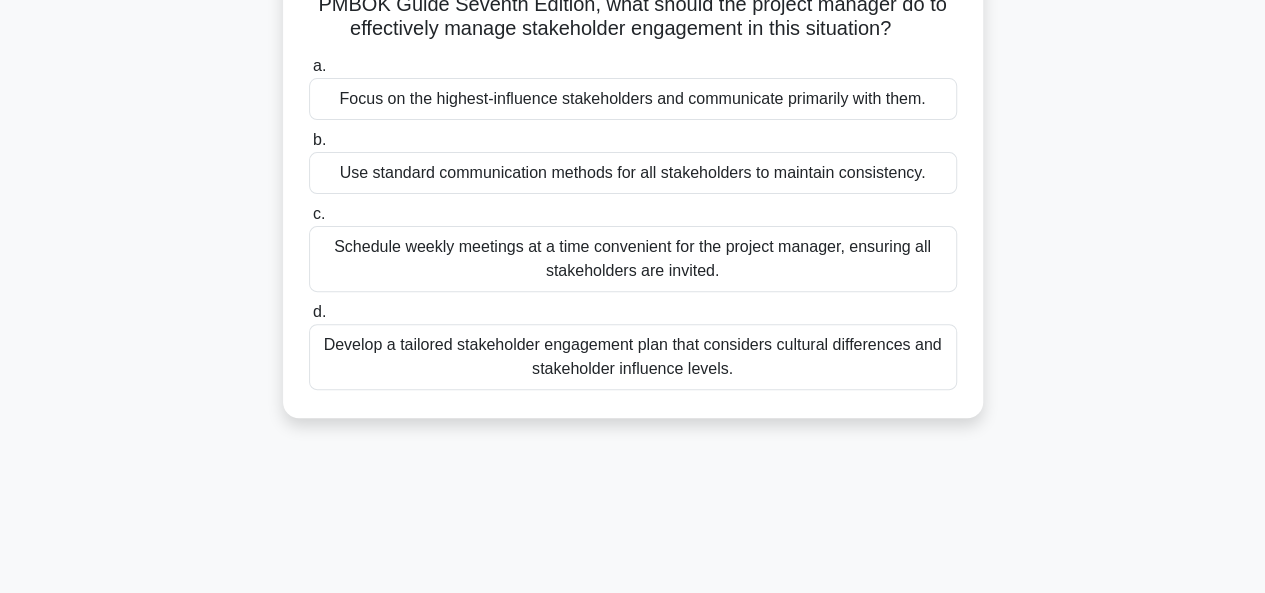 click on "Develop a tailored stakeholder engagement plan that considers cultural differences and stakeholder influence levels." at bounding box center (633, 357) 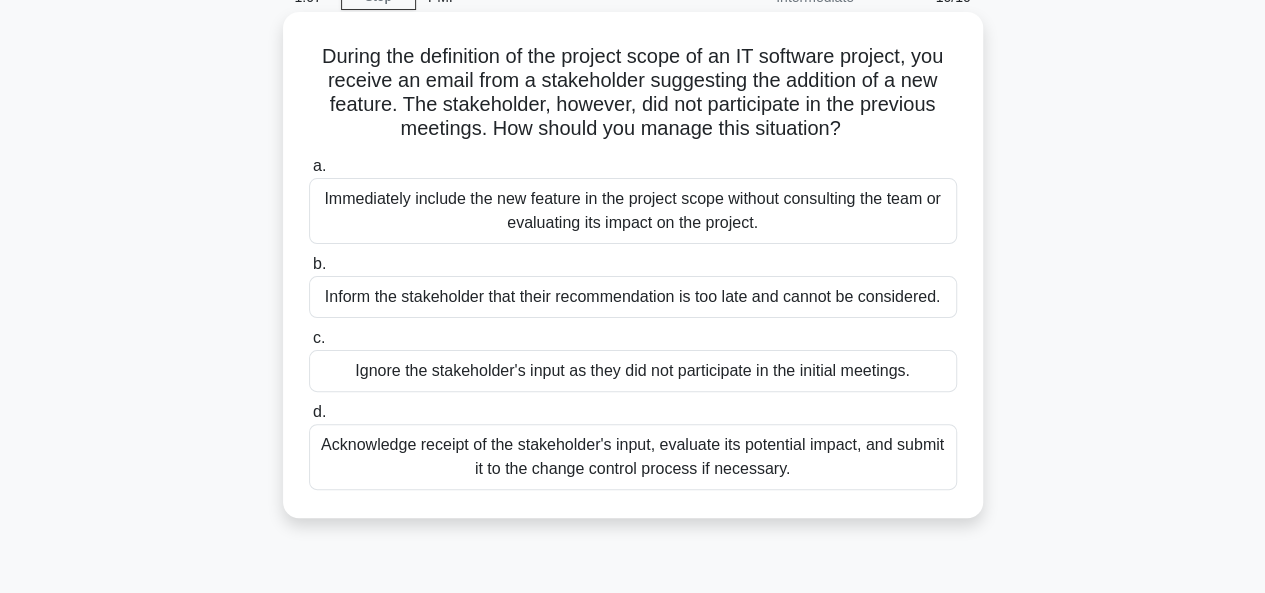 scroll, scrollTop: 200, scrollLeft: 0, axis: vertical 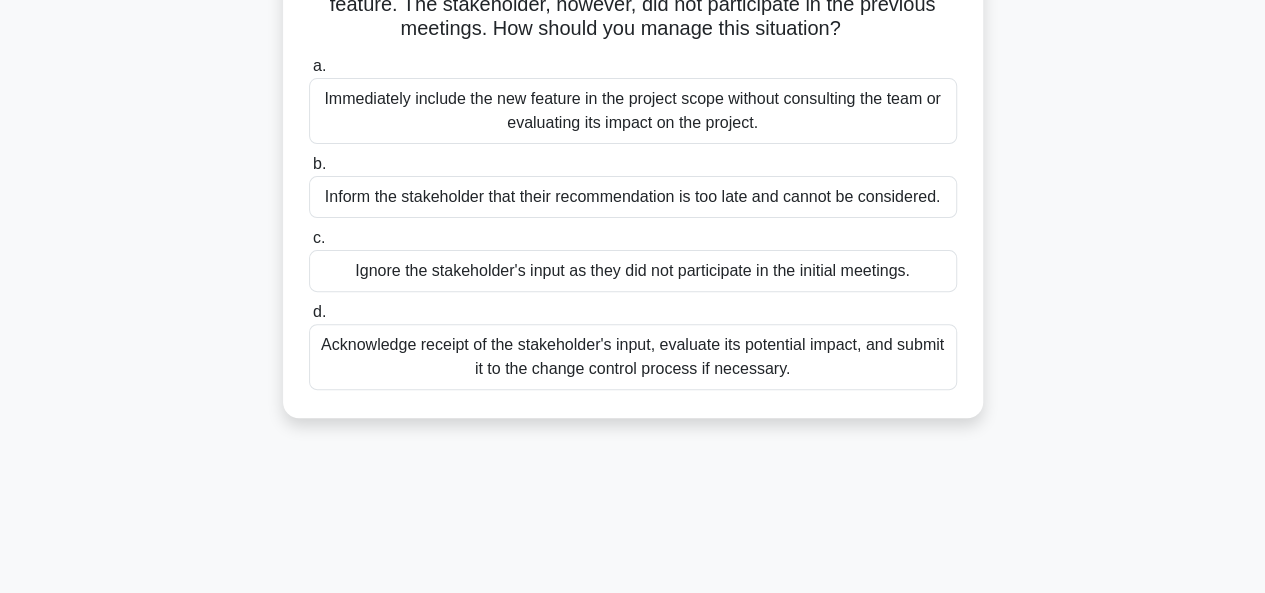 click on "Acknowledge receipt of the stakeholder's input, evaluate its potential impact, and submit it to the change control process if necessary." at bounding box center [633, 357] 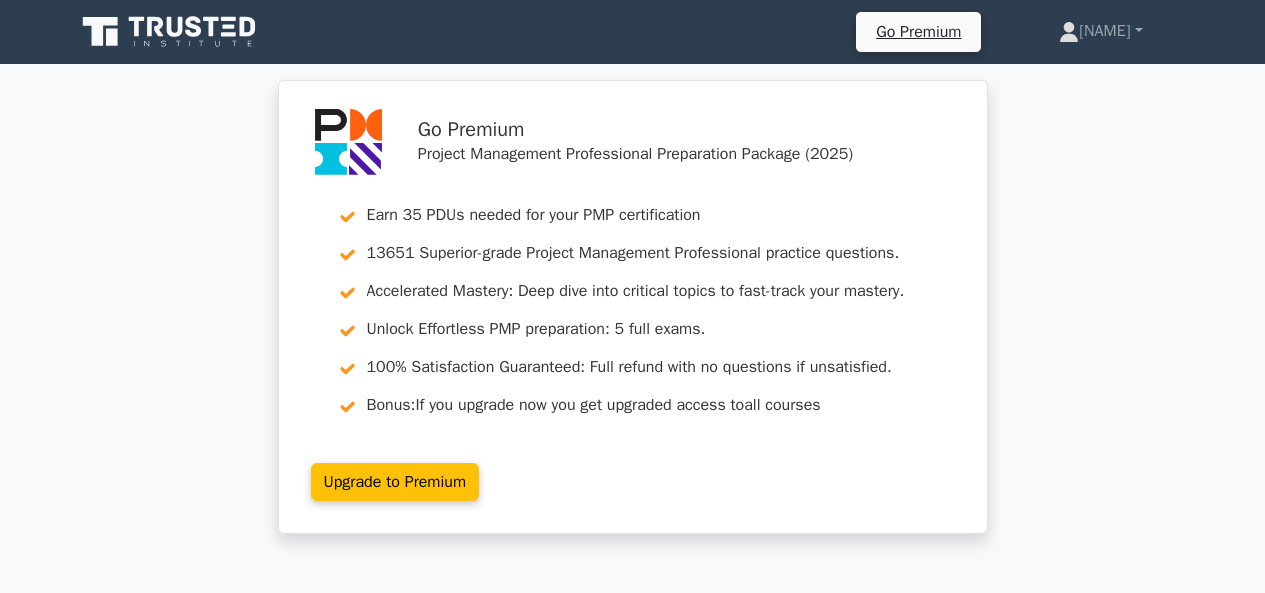 scroll, scrollTop: 500, scrollLeft: 0, axis: vertical 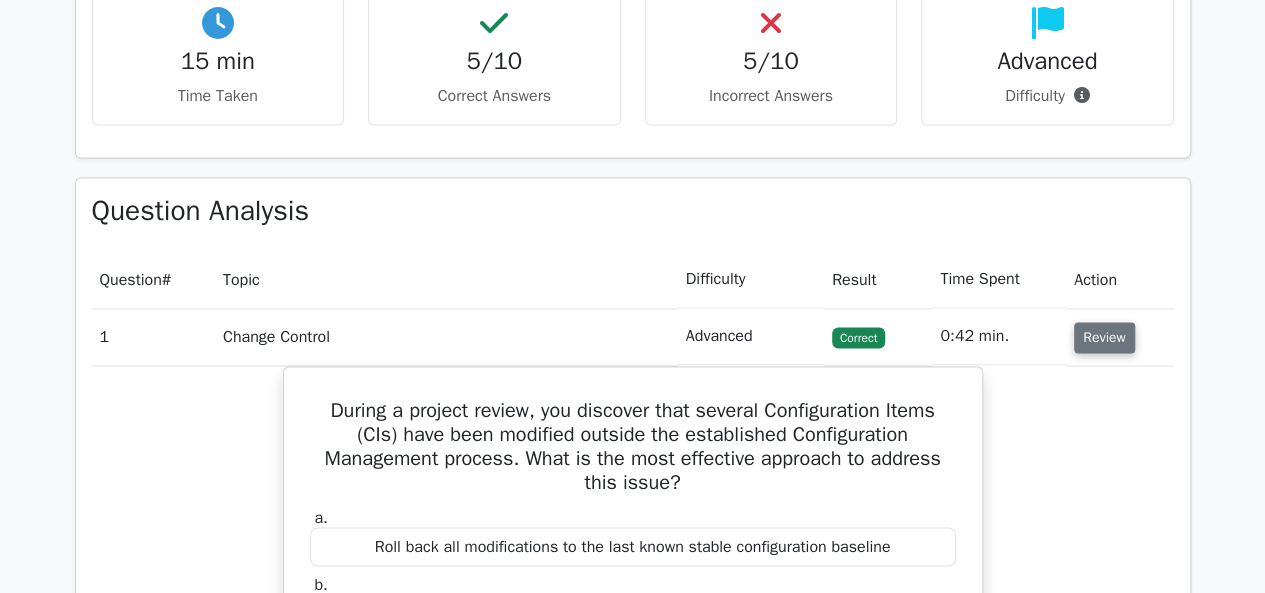 click on "Review" at bounding box center [1104, 337] 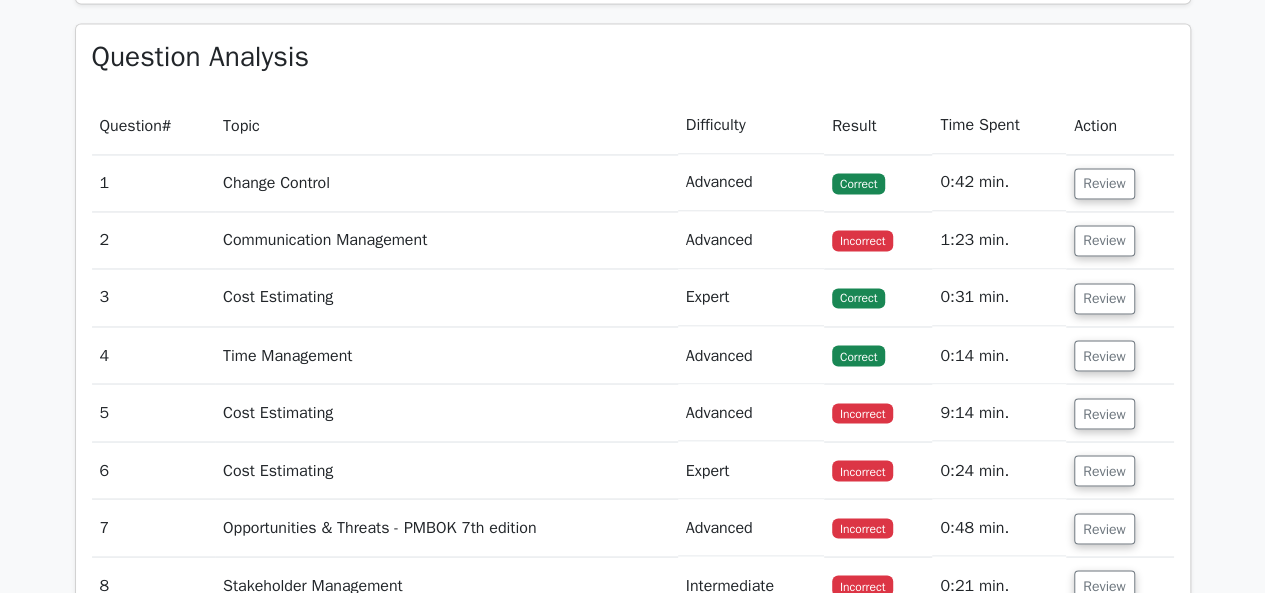scroll, scrollTop: 1600, scrollLeft: 0, axis: vertical 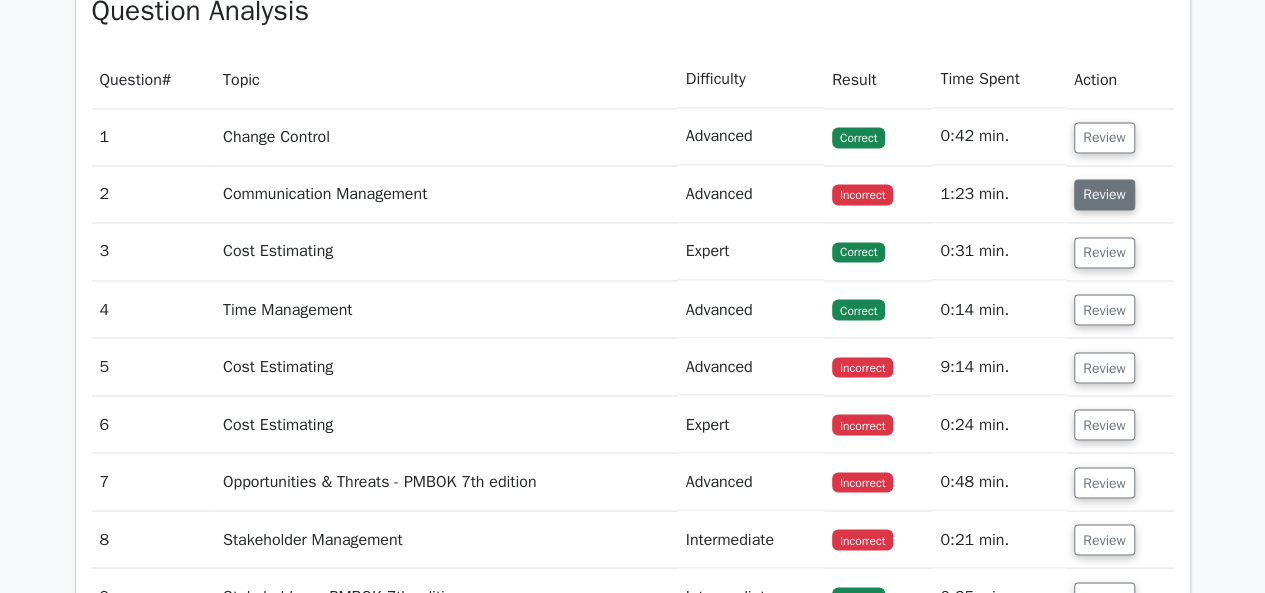click on "Review" at bounding box center [1104, 194] 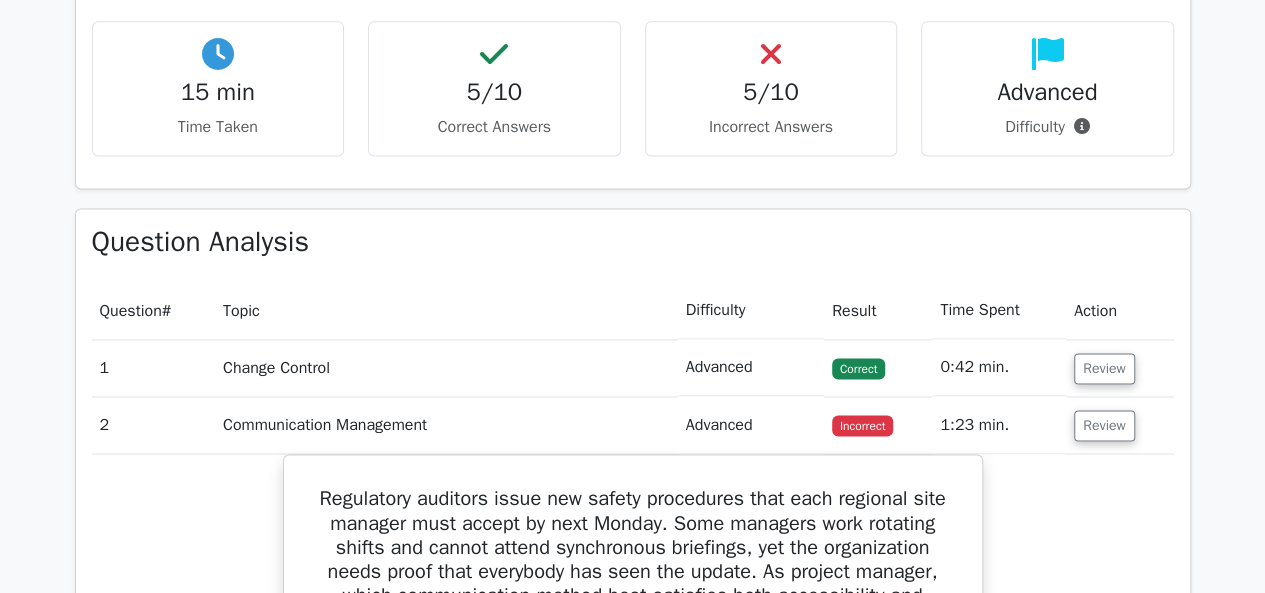 scroll, scrollTop: 1400, scrollLeft: 0, axis: vertical 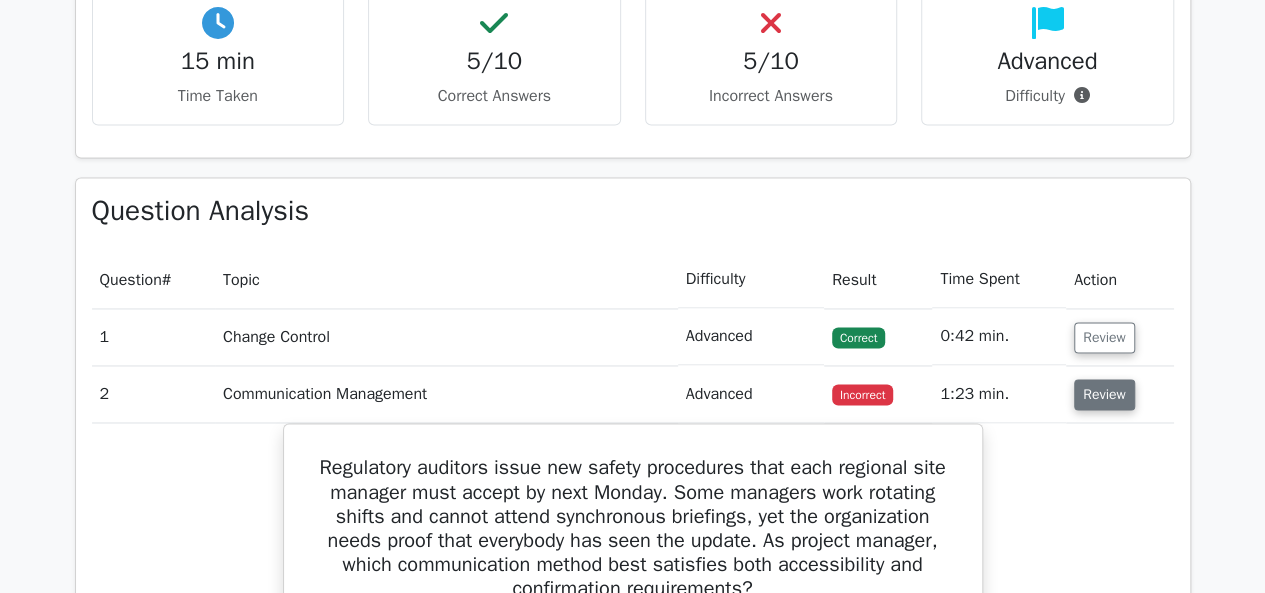 click on "Review" at bounding box center (1104, 394) 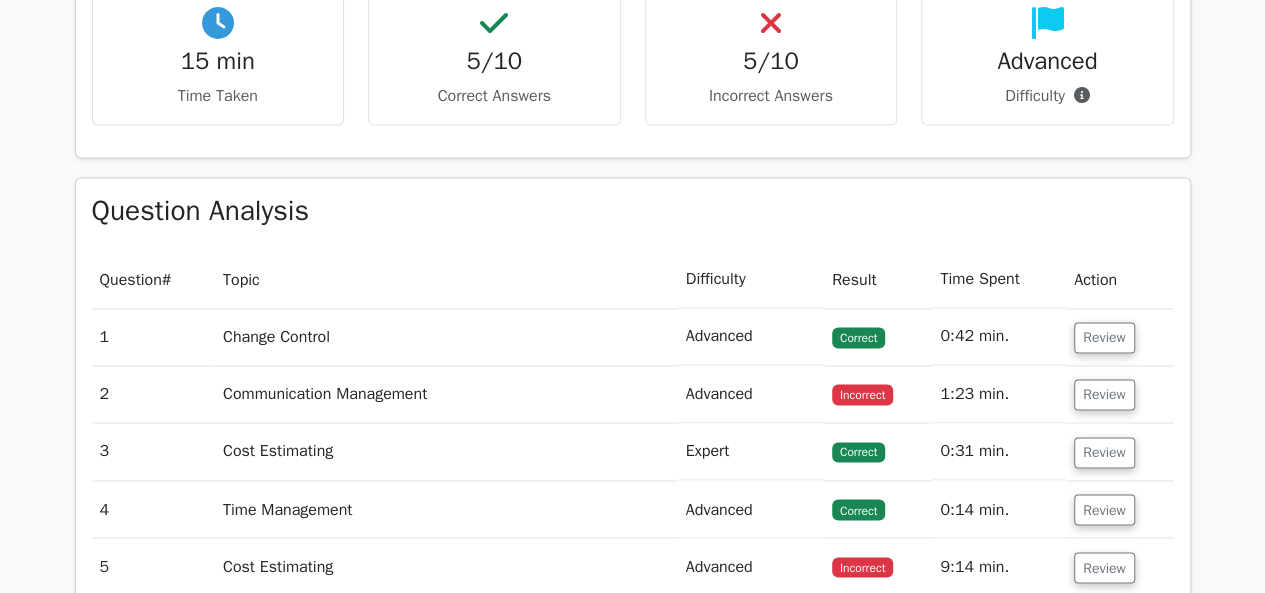 scroll, scrollTop: 1600, scrollLeft: 0, axis: vertical 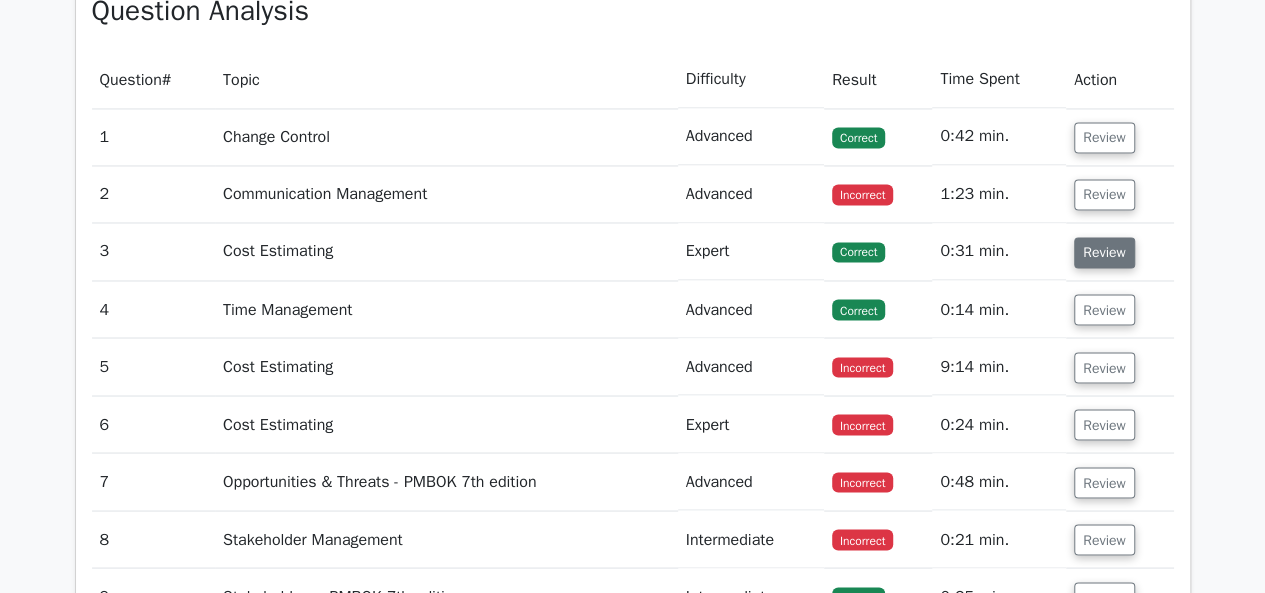 click on "Review" at bounding box center (1104, 252) 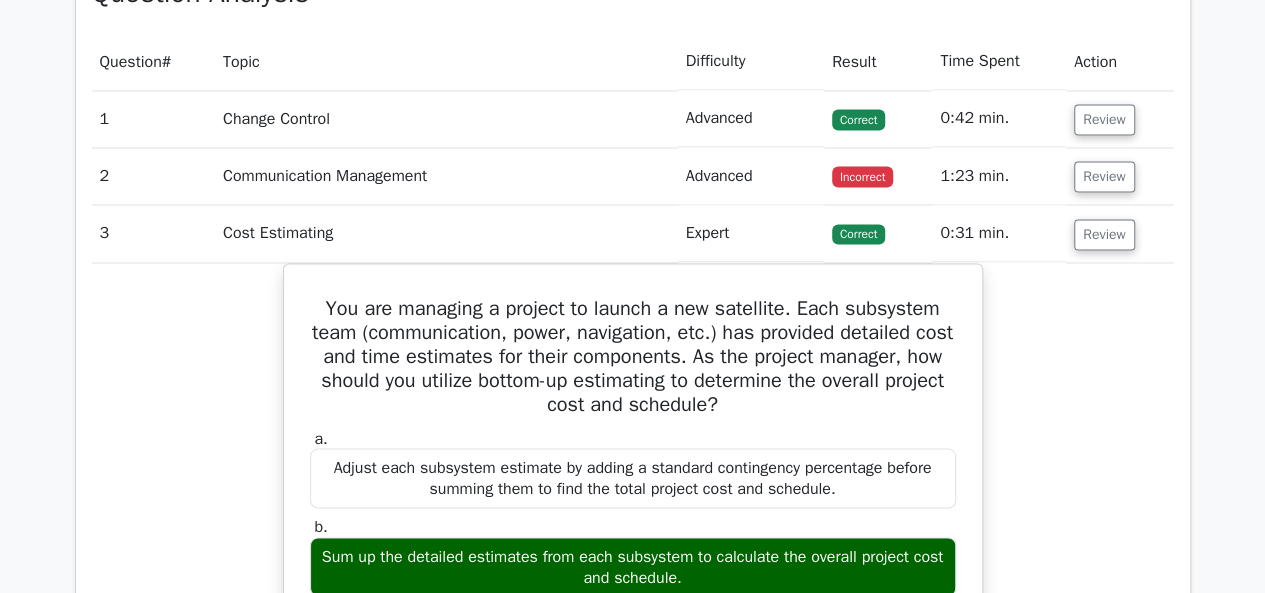 scroll, scrollTop: 1600, scrollLeft: 0, axis: vertical 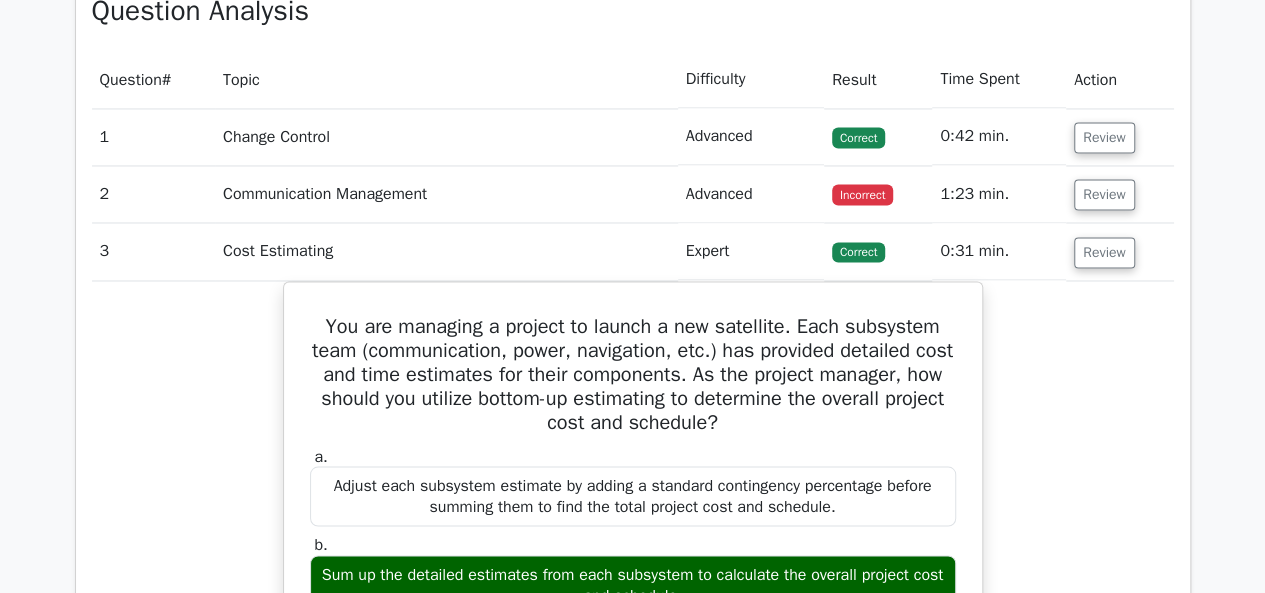 click on "Review" at bounding box center [1104, 252] 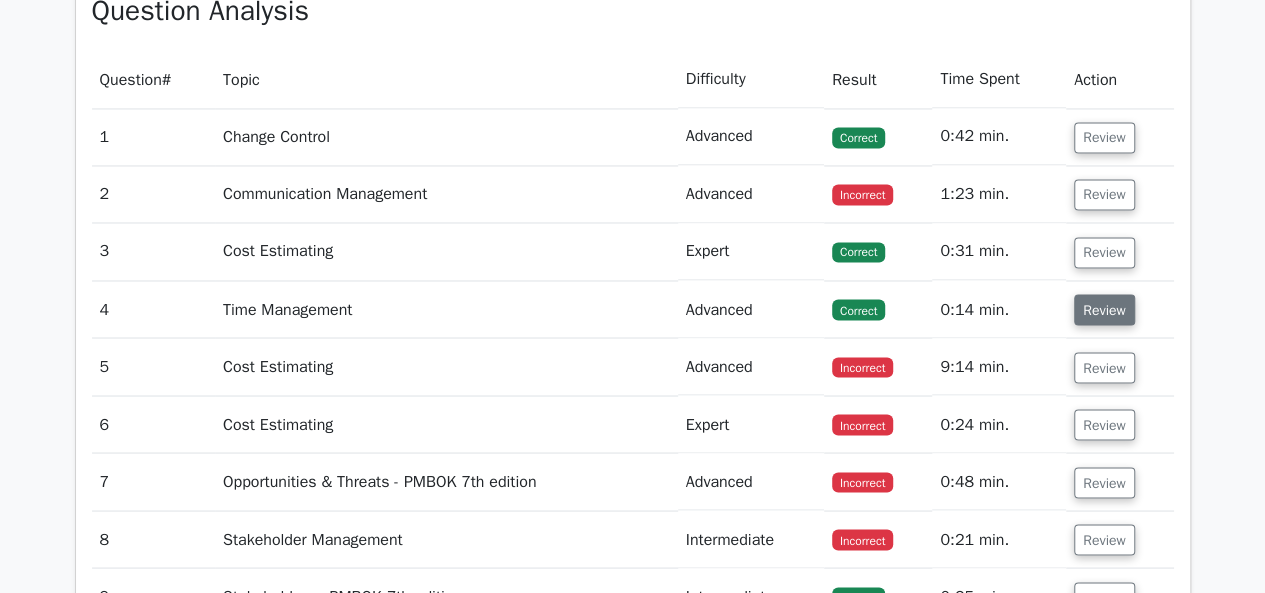 click on "Review" at bounding box center [1104, 309] 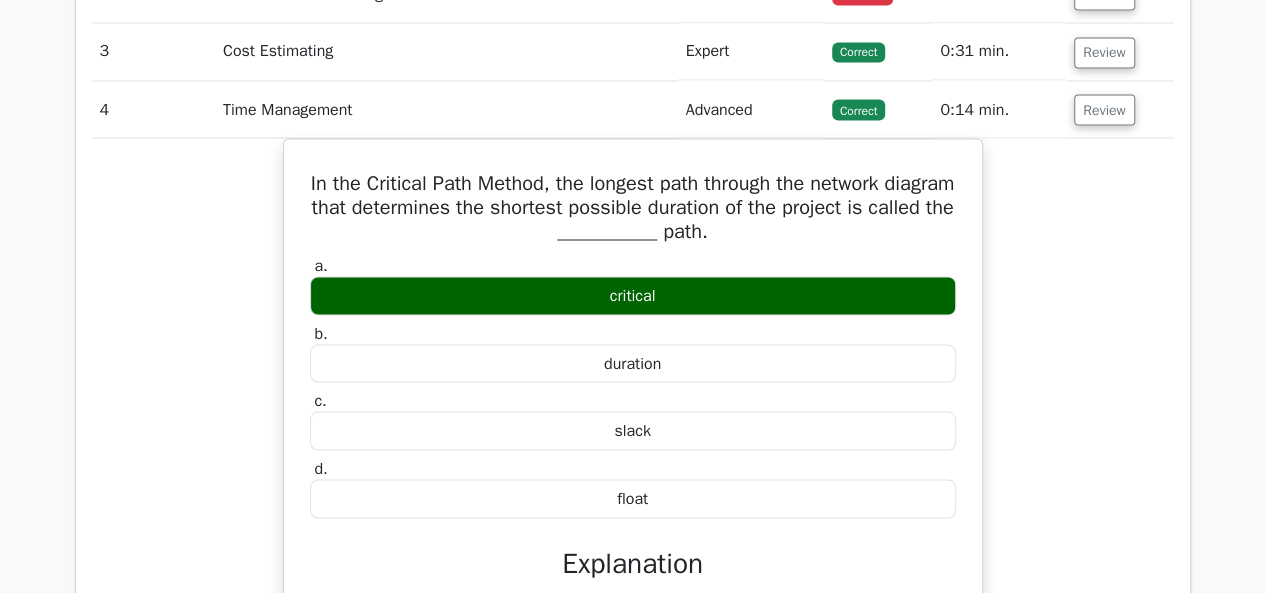 scroll, scrollTop: 1700, scrollLeft: 0, axis: vertical 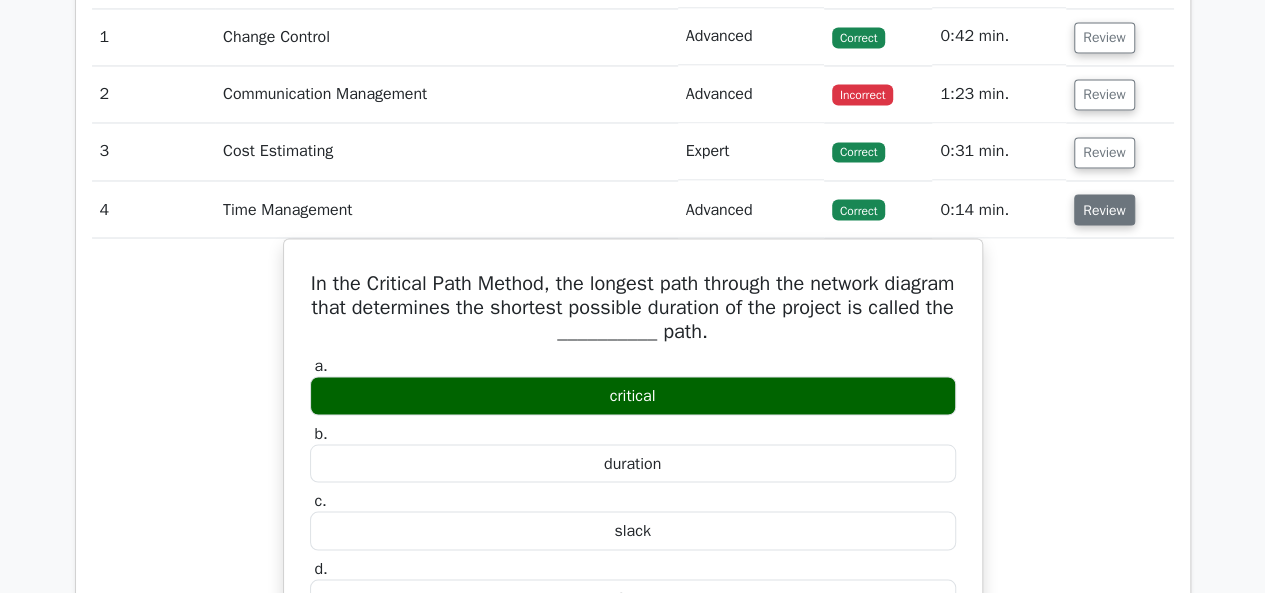 click on "Review" at bounding box center (1104, 209) 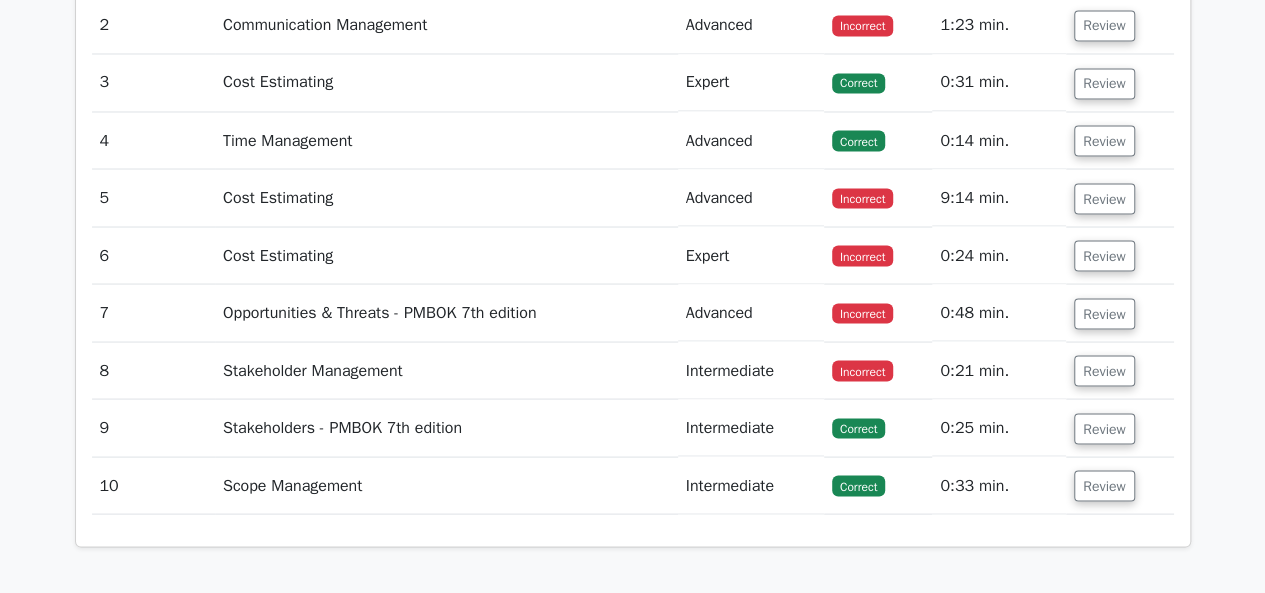 scroll, scrollTop: 1800, scrollLeft: 0, axis: vertical 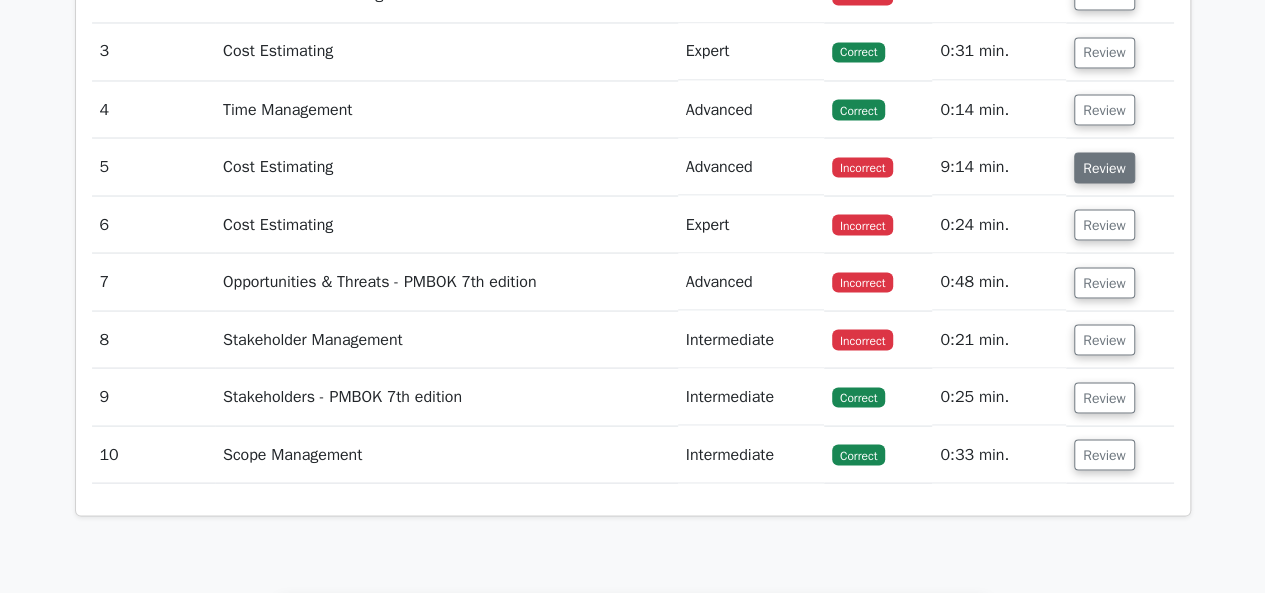 click on "Review" at bounding box center [1104, 167] 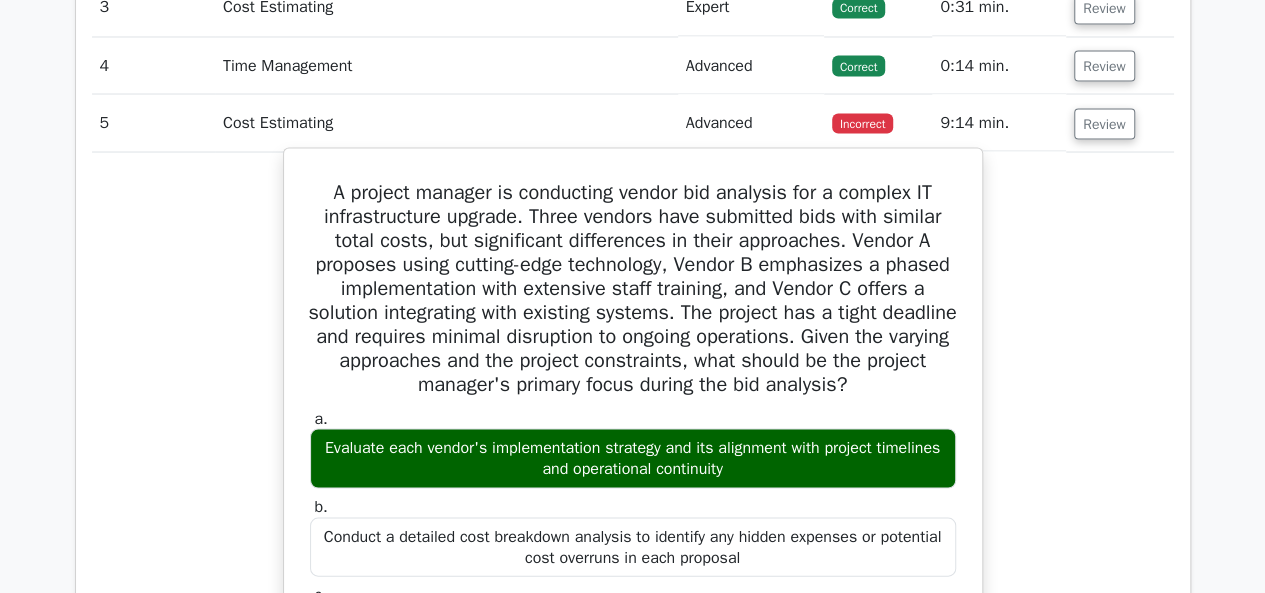 scroll, scrollTop: 1800, scrollLeft: 0, axis: vertical 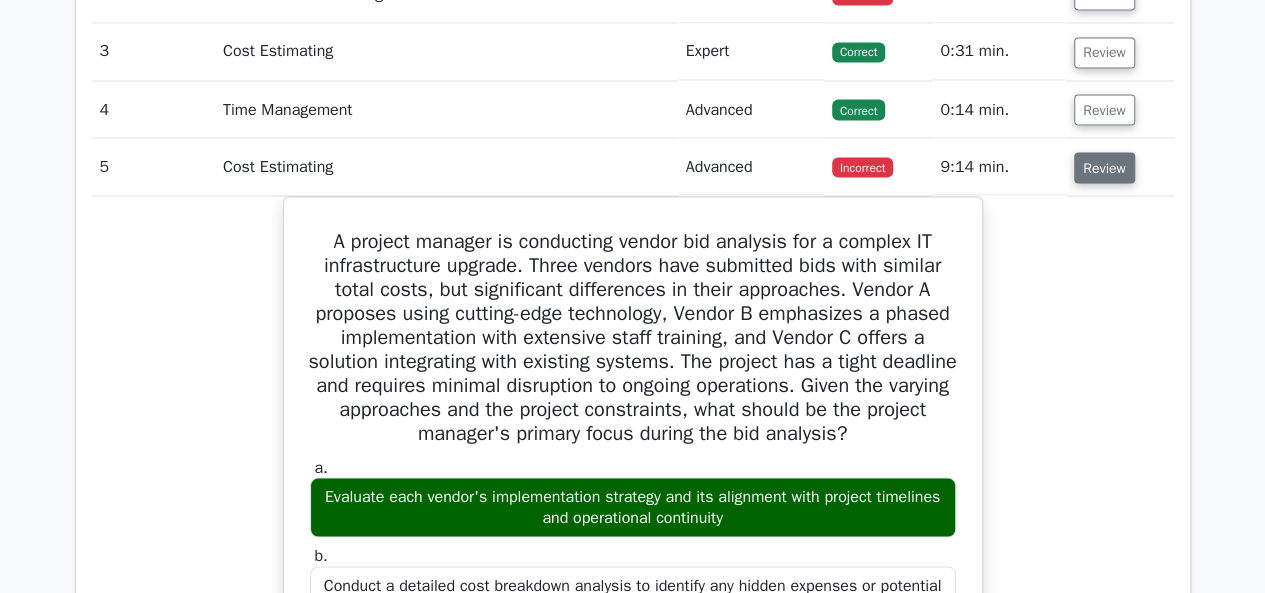 click on "Review" at bounding box center (1104, 167) 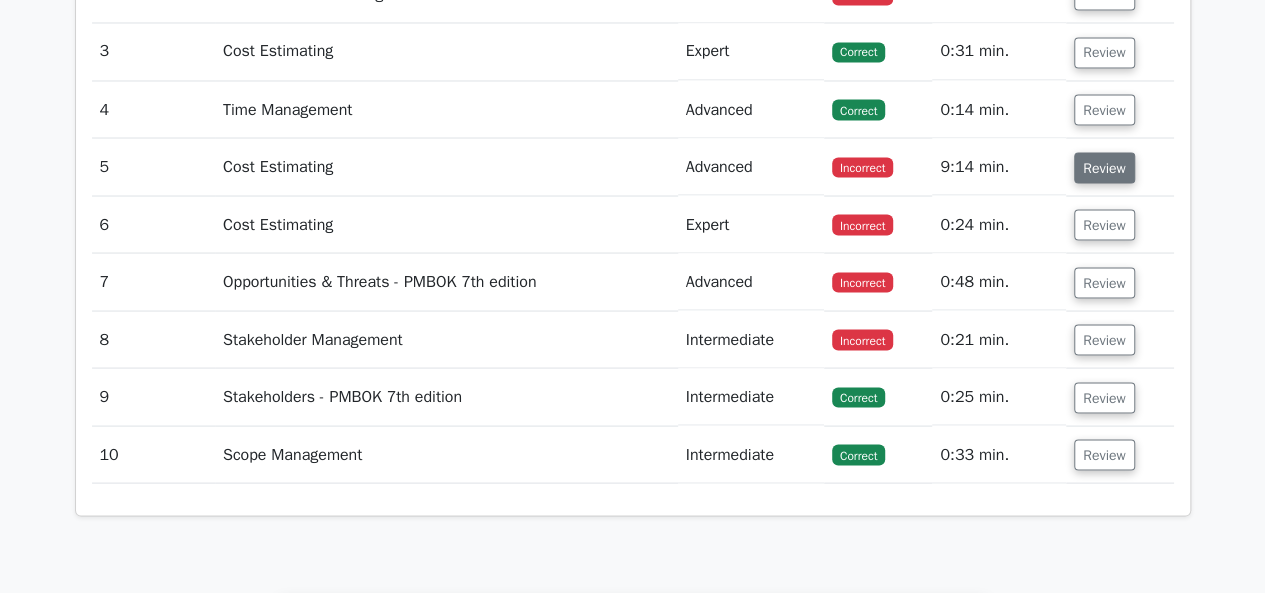 click on "Review" at bounding box center (1104, 167) 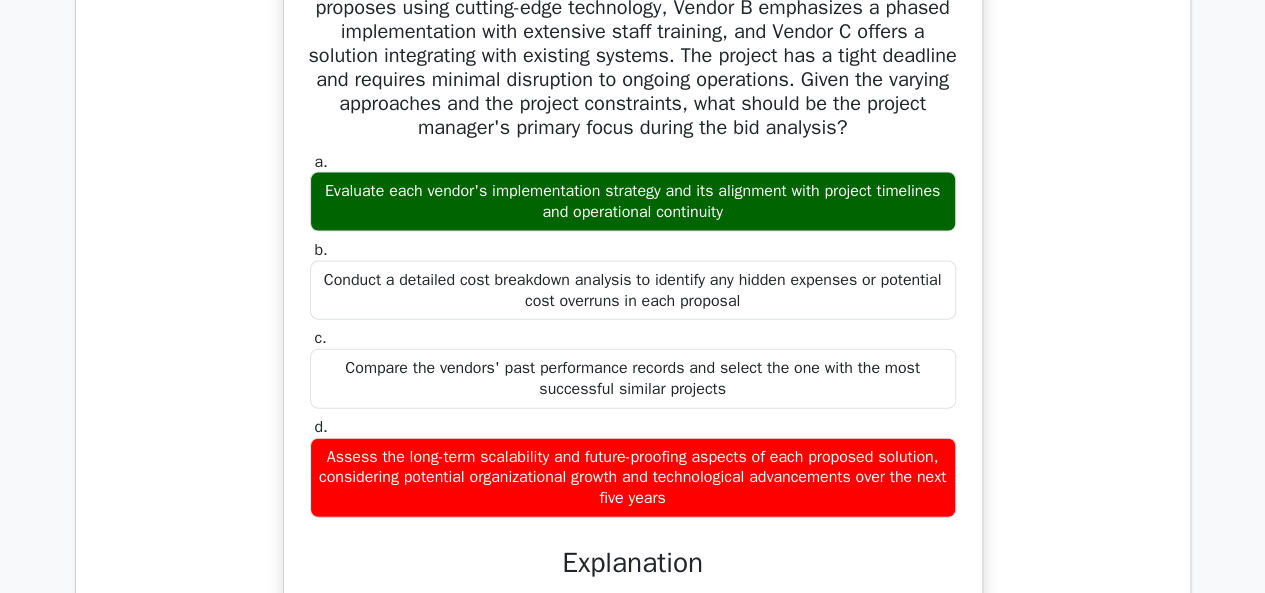 scroll, scrollTop: 1900, scrollLeft: 0, axis: vertical 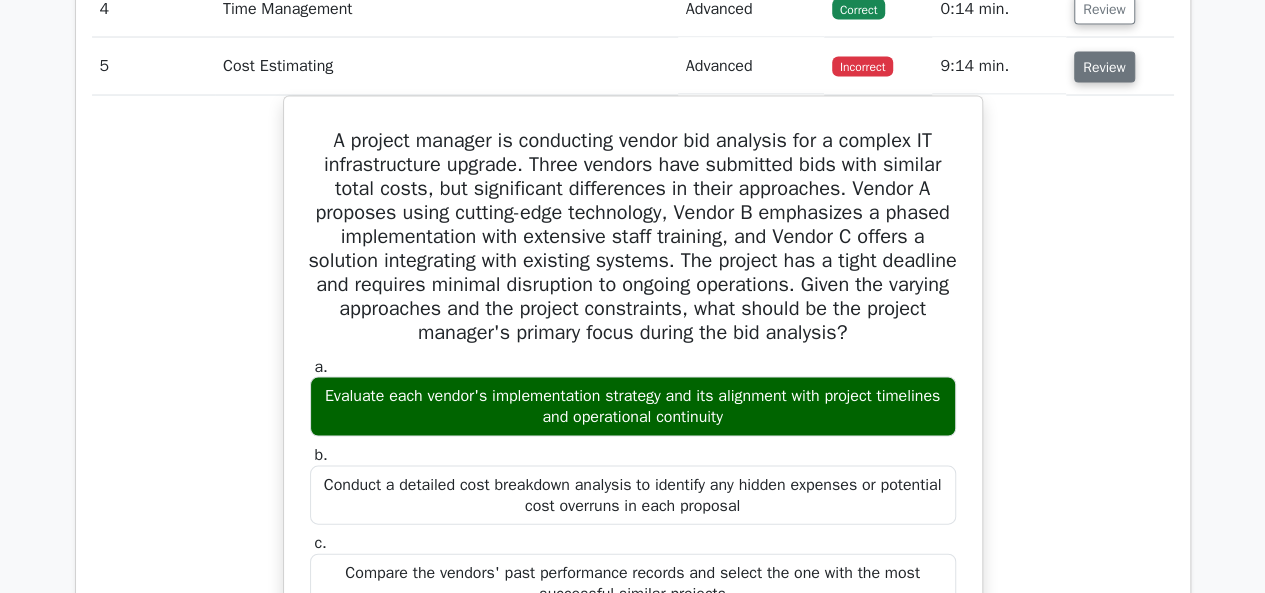 click on "Review" at bounding box center [1104, 67] 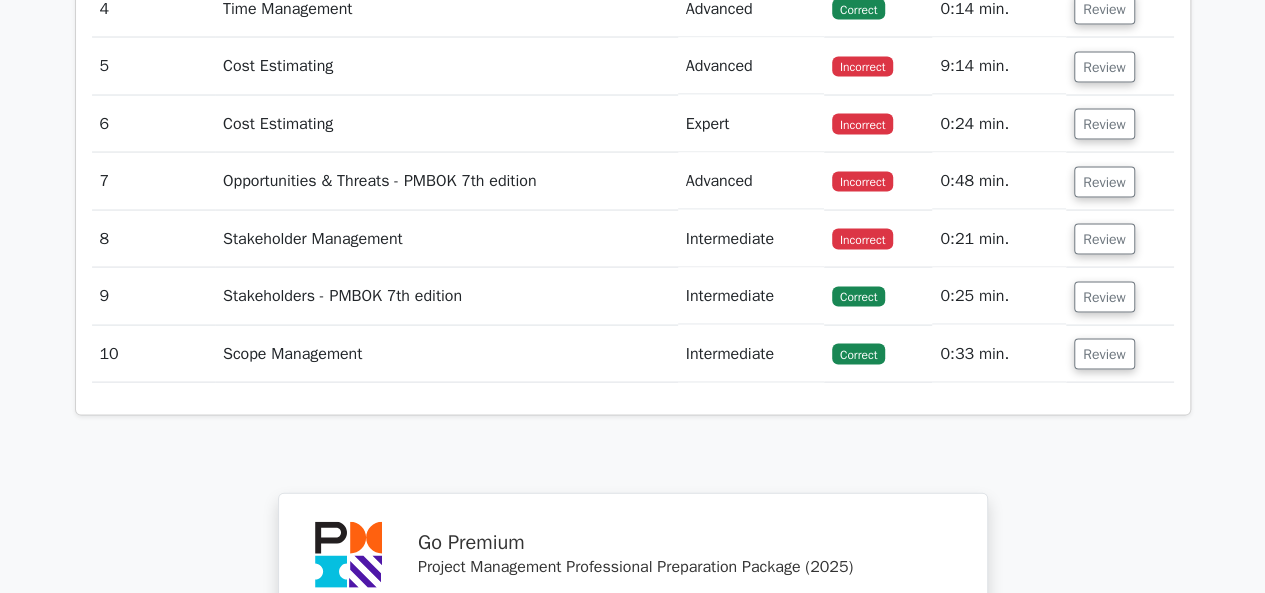 click on "Review" at bounding box center (1119, 124) 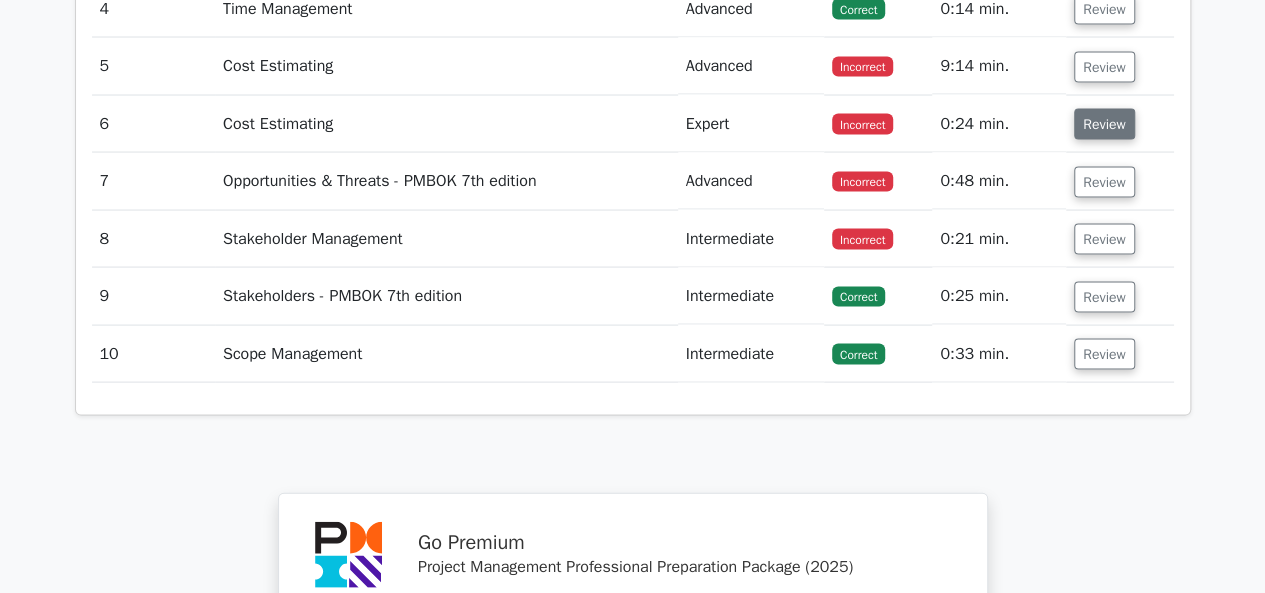 click on "Review" at bounding box center (1104, 124) 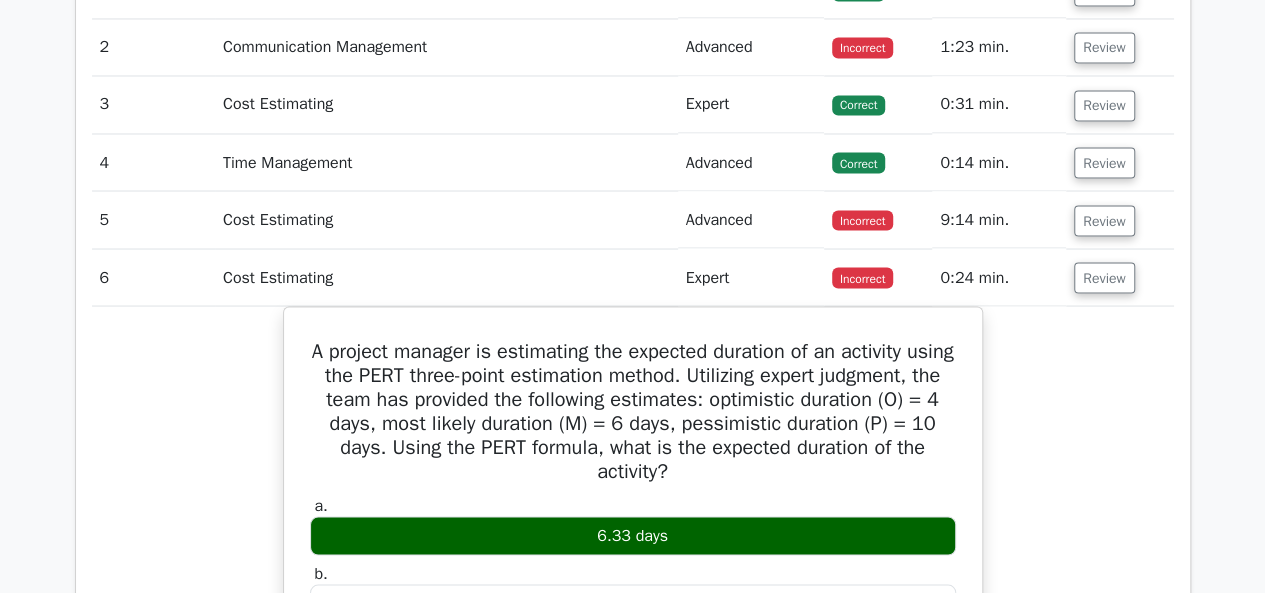 scroll, scrollTop: 1700, scrollLeft: 0, axis: vertical 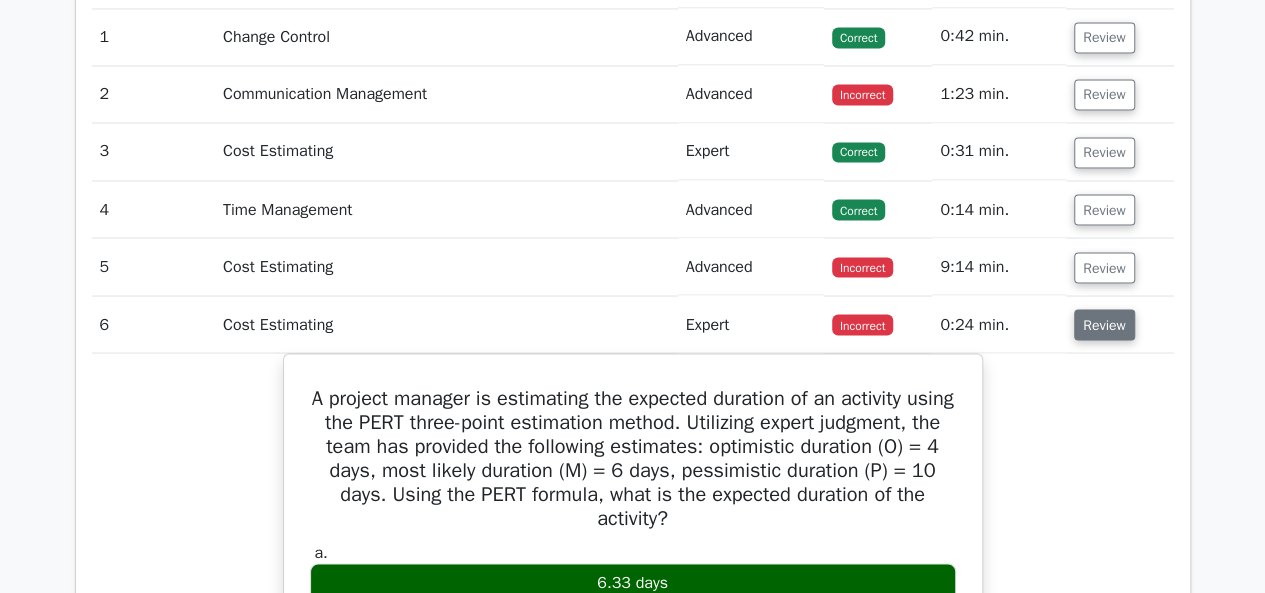 click on "Review" at bounding box center (1104, 324) 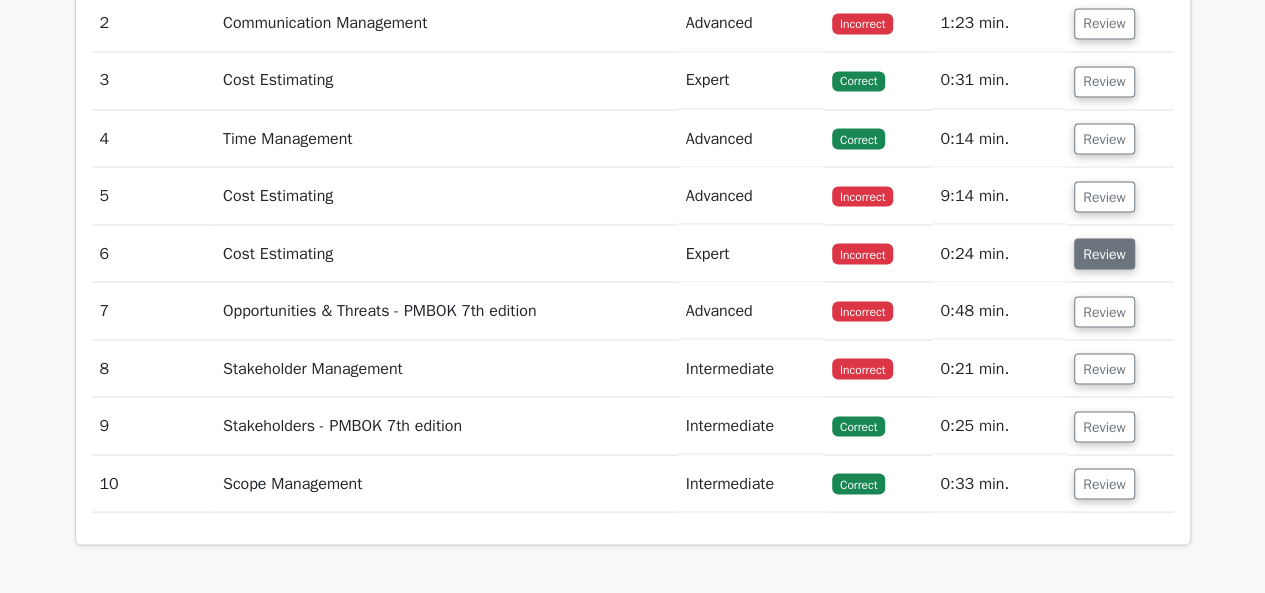 scroll, scrollTop: 1800, scrollLeft: 0, axis: vertical 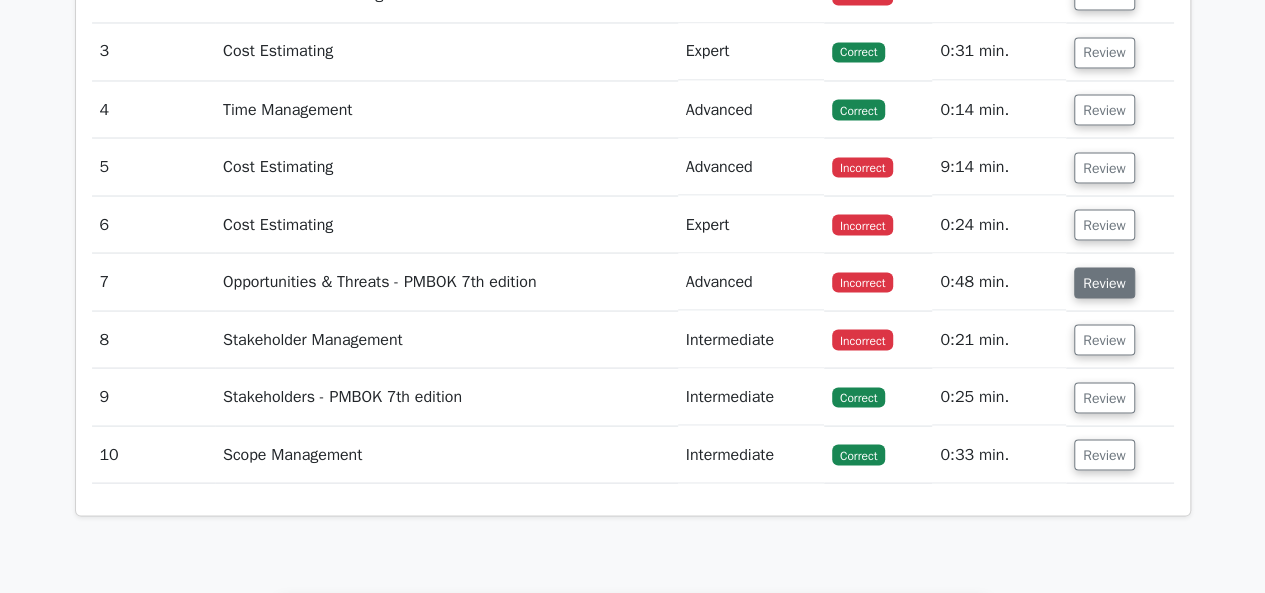 click on "Review" at bounding box center [1104, 282] 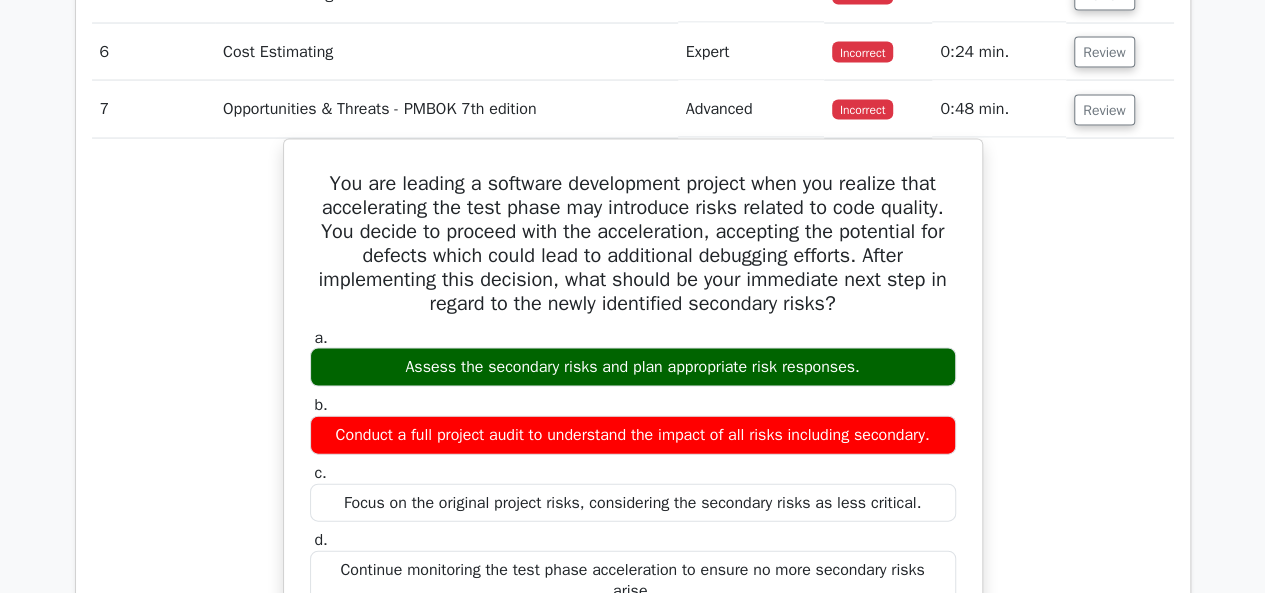 scroll, scrollTop: 1900, scrollLeft: 0, axis: vertical 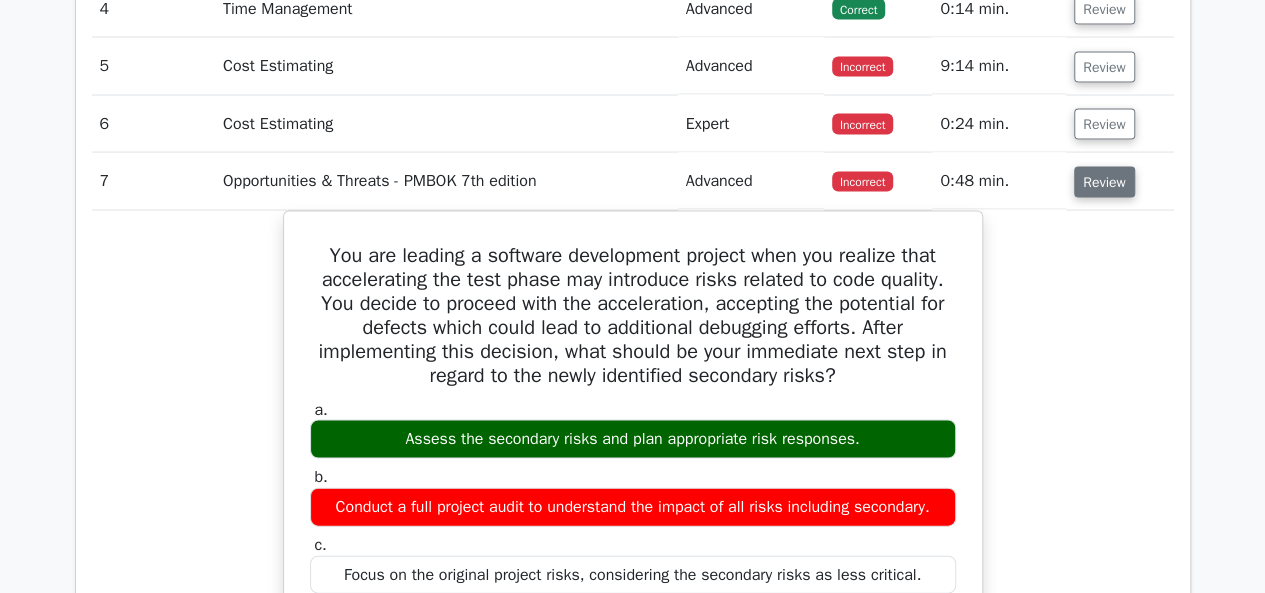 click on "Review" at bounding box center [1104, 182] 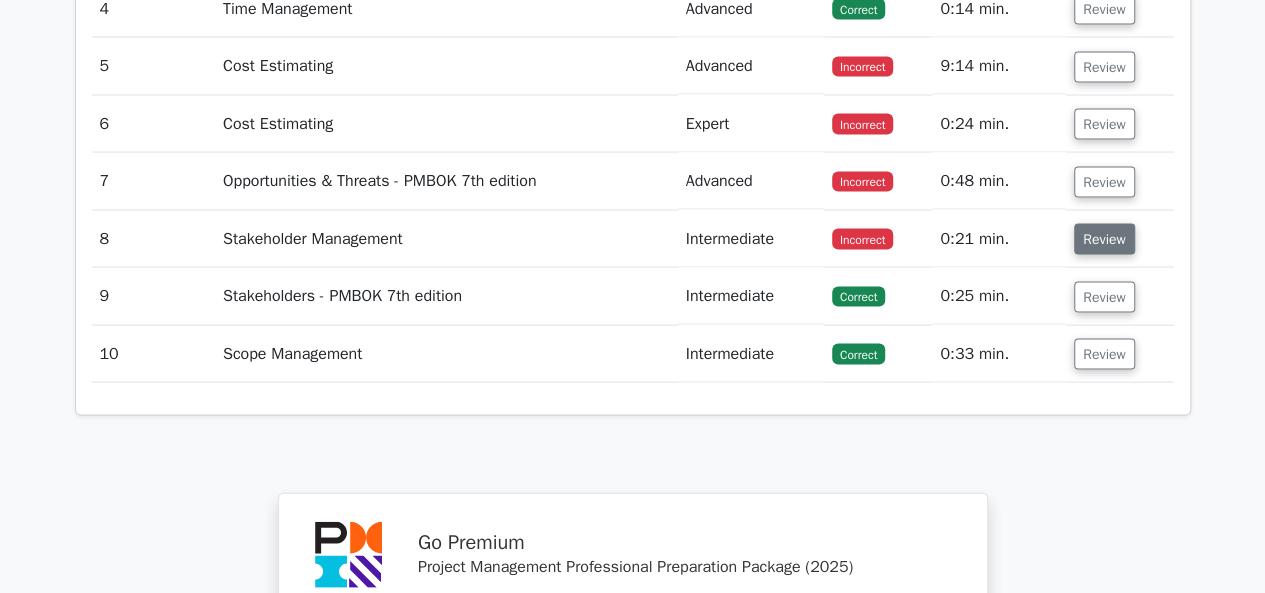 click on "Review" at bounding box center [1104, 239] 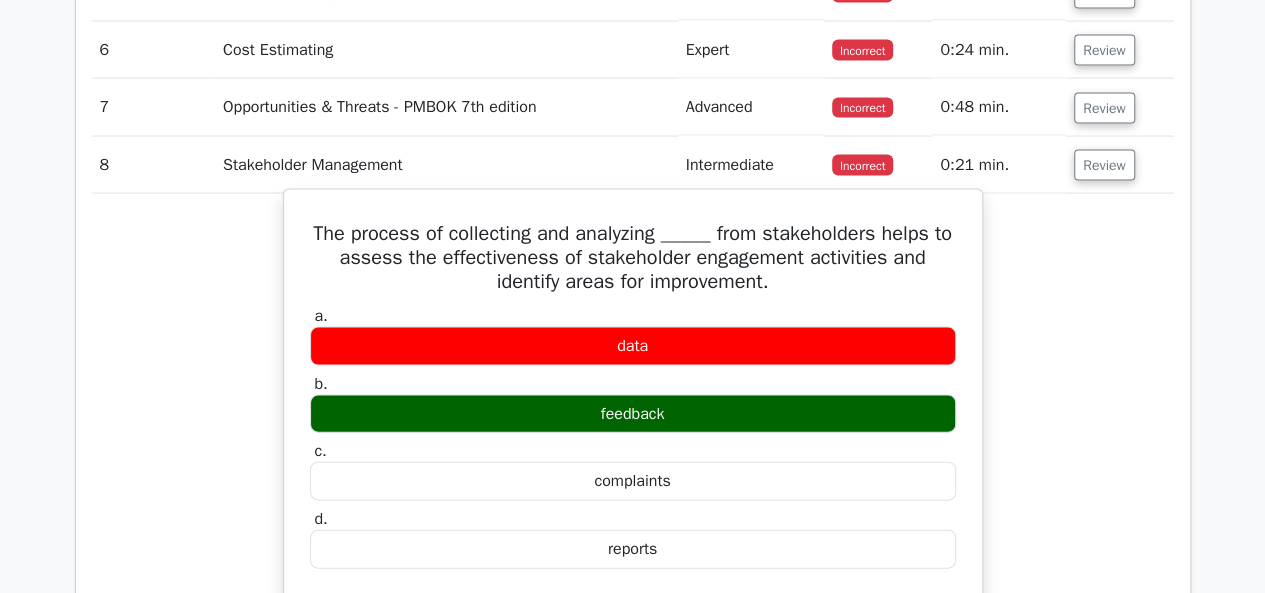 scroll, scrollTop: 2000, scrollLeft: 0, axis: vertical 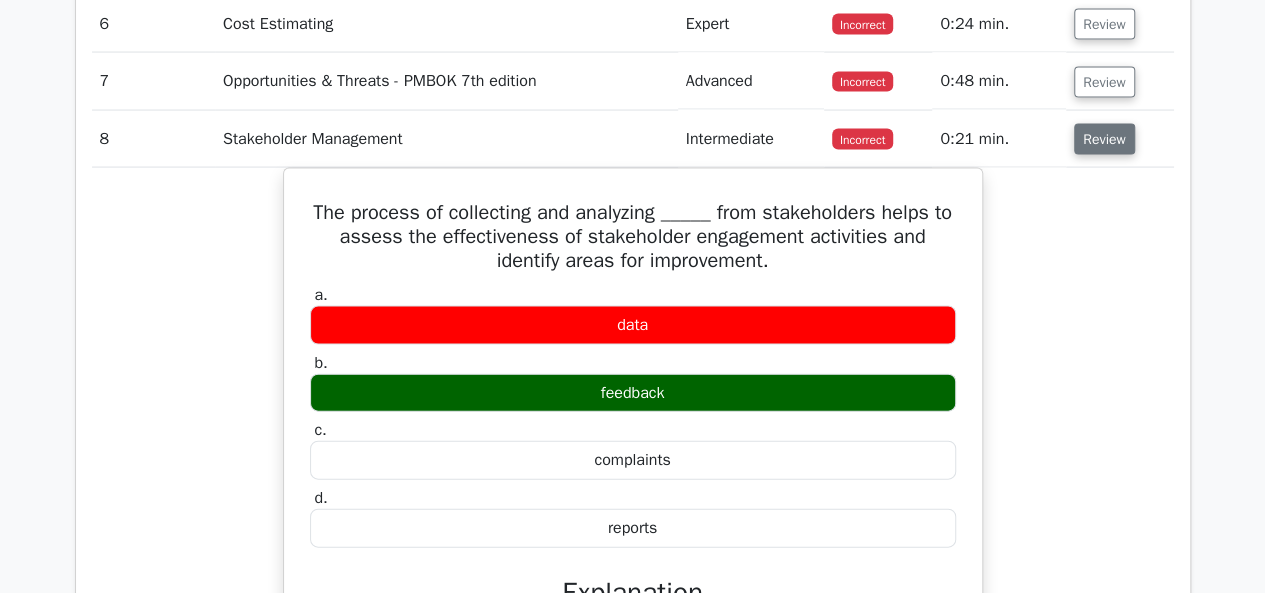 click on "Review" at bounding box center [1104, 139] 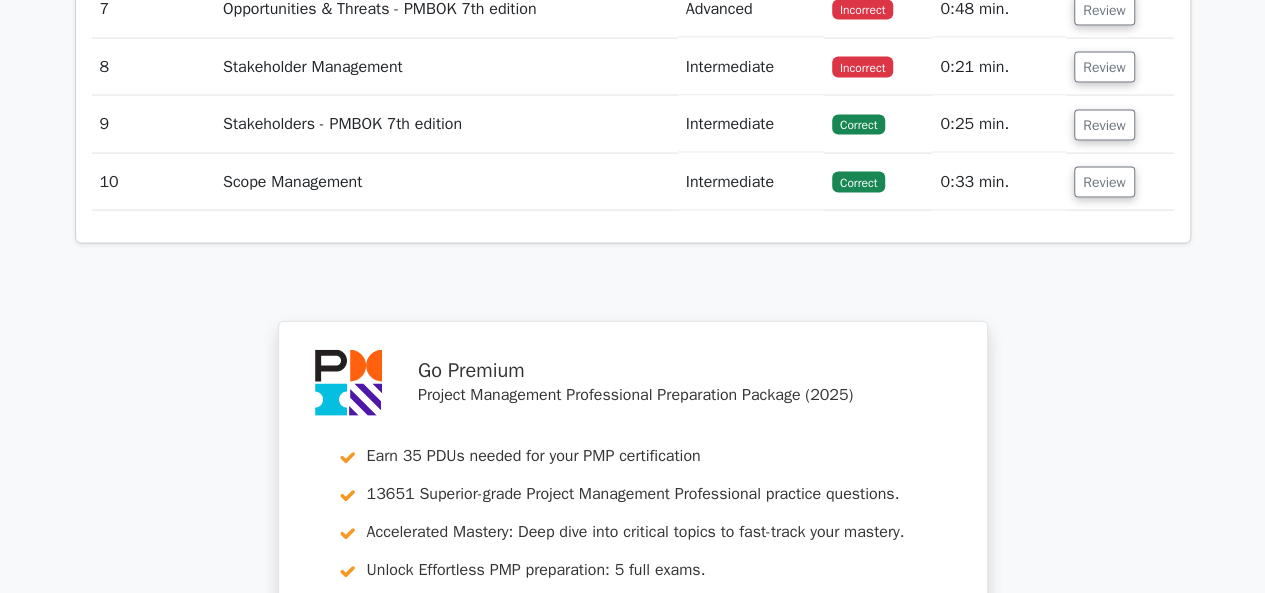 scroll, scrollTop: 2100, scrollLeft: 0, axis: vertical 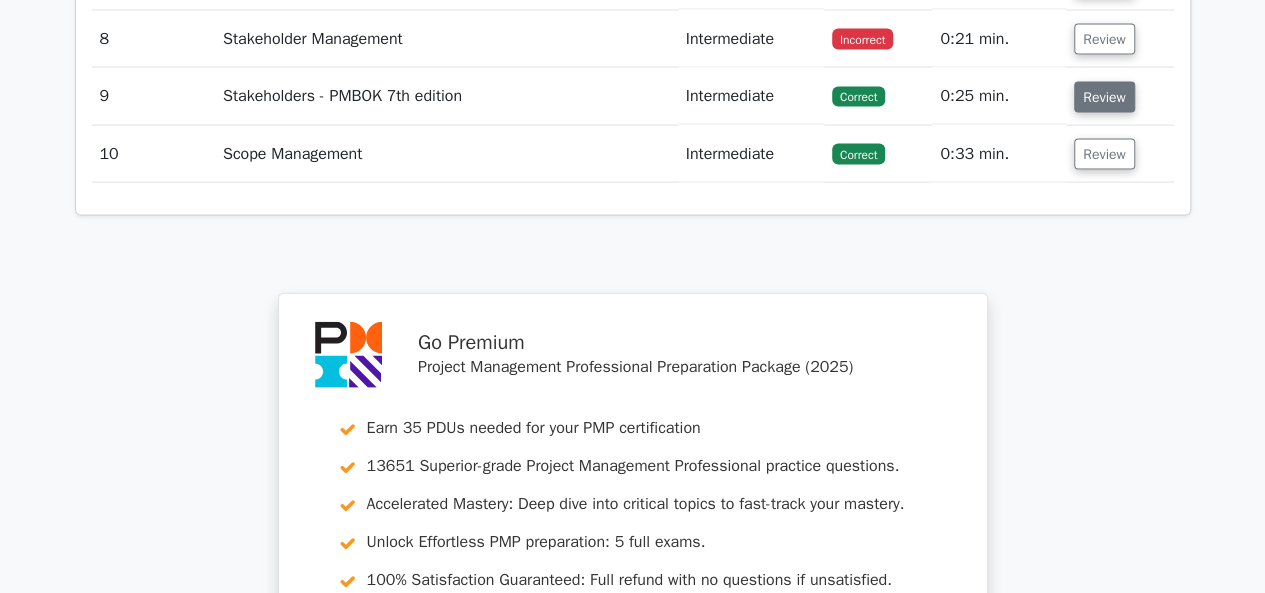 click on "Review" at bounding box center (1104, 97) 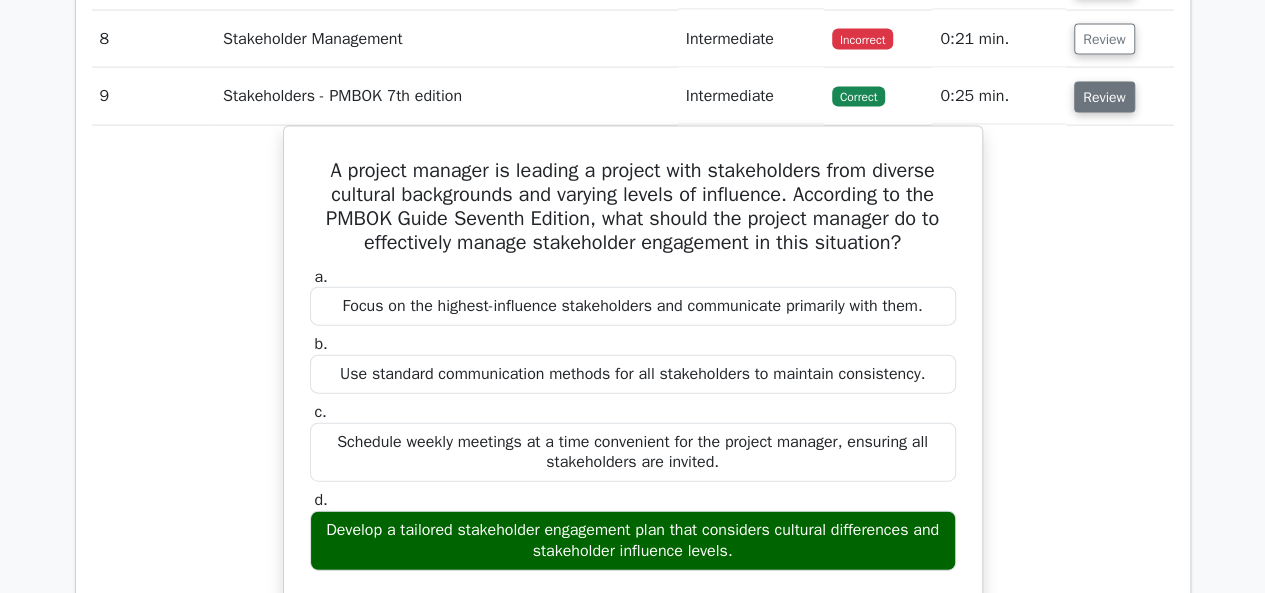 click on "Review" at bounding box center [1104, 97] 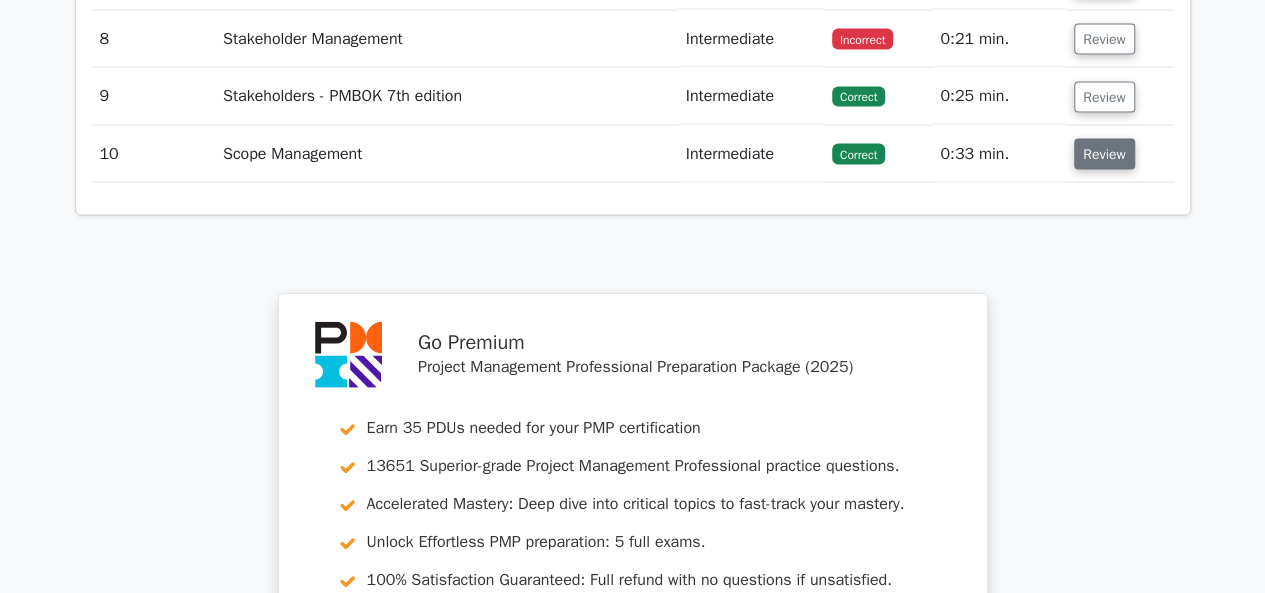 click on "Review" at bounding box center [1104, 154] 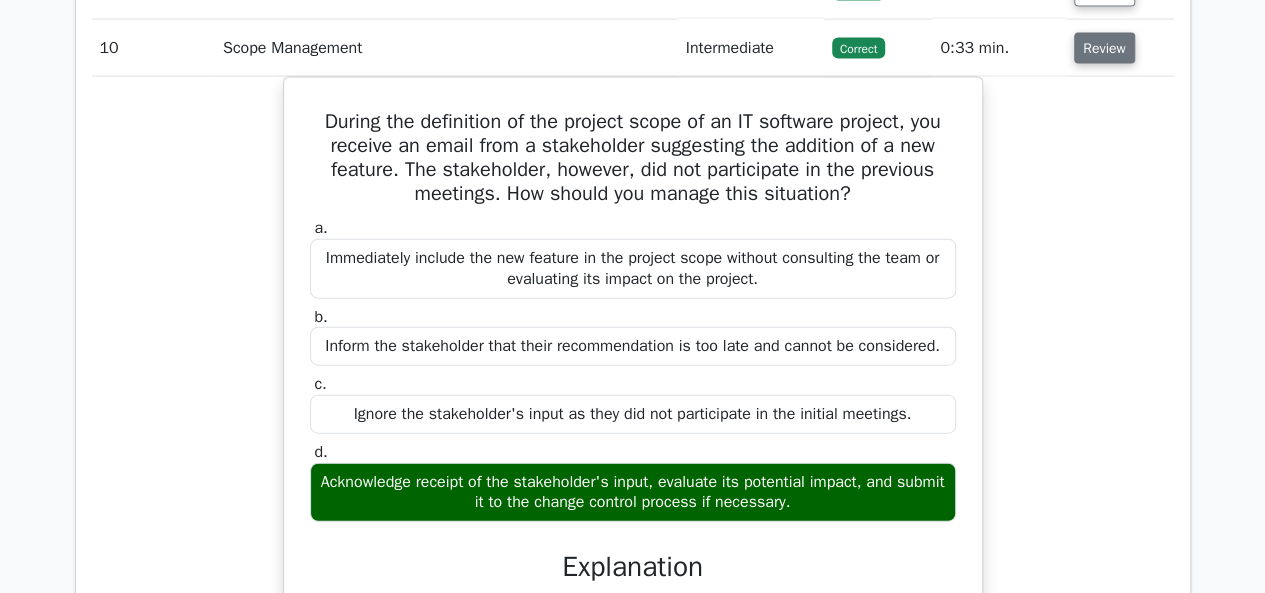 scroll, scrollTop: 2100, scrollLeft: 0, axis: vertical 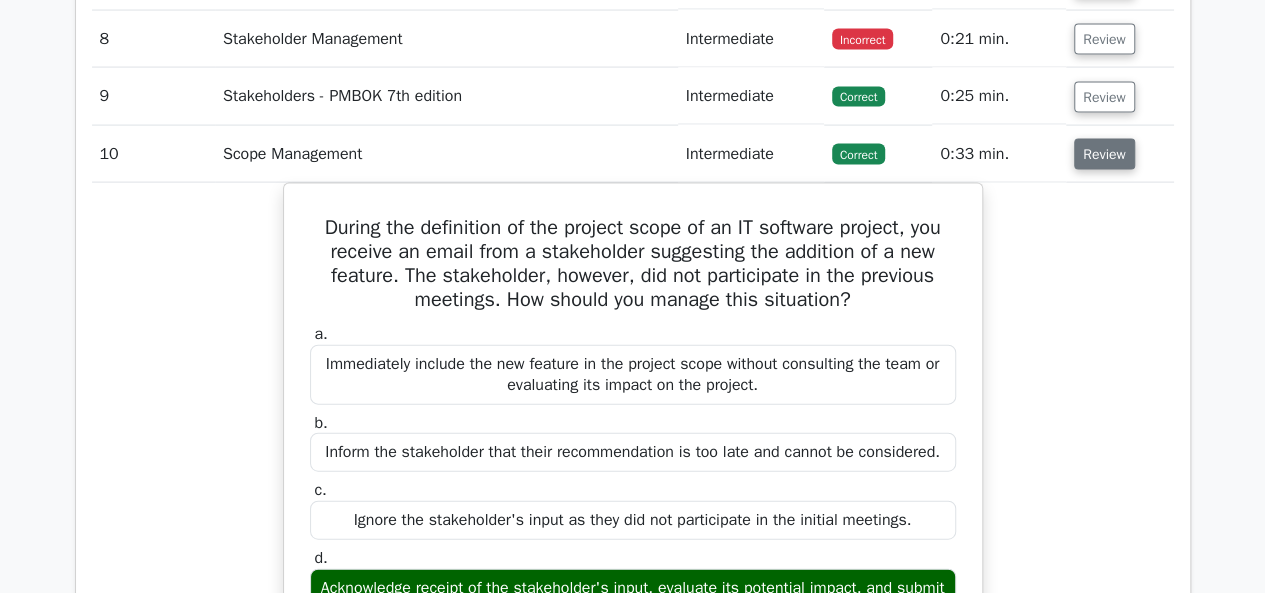 click on "Review" at bounding box center [1104, 154] 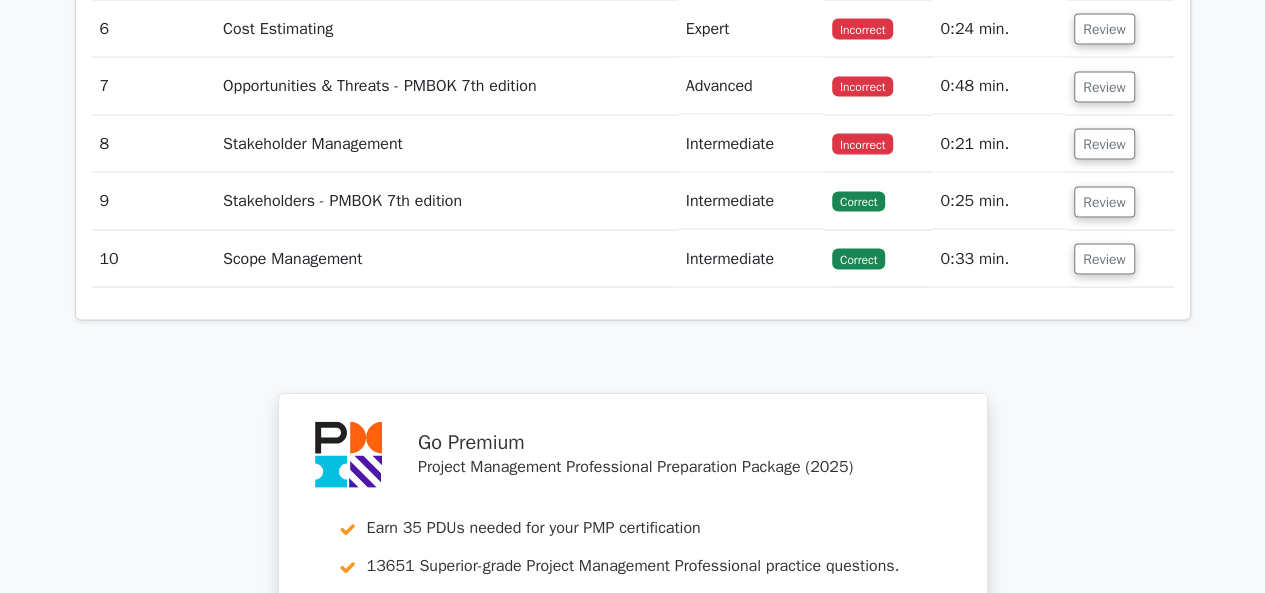 scroll, scrollTop: 1700, scrollLeft: 0, axis: vertical 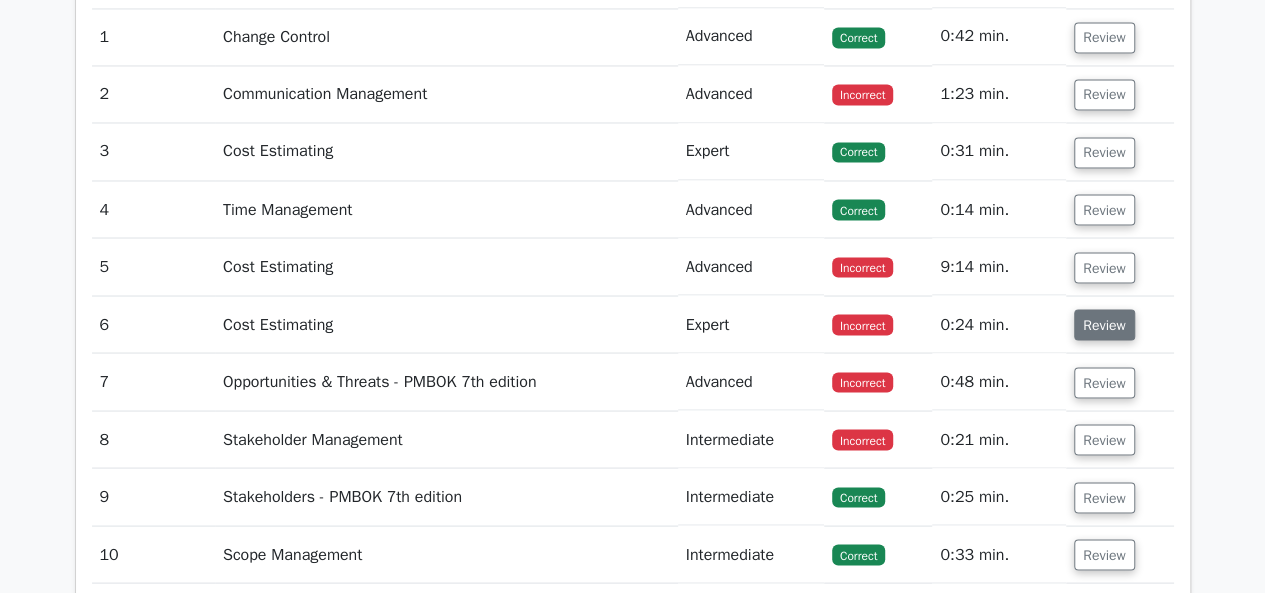 click on "Review" at bounding box center (1104, 324) 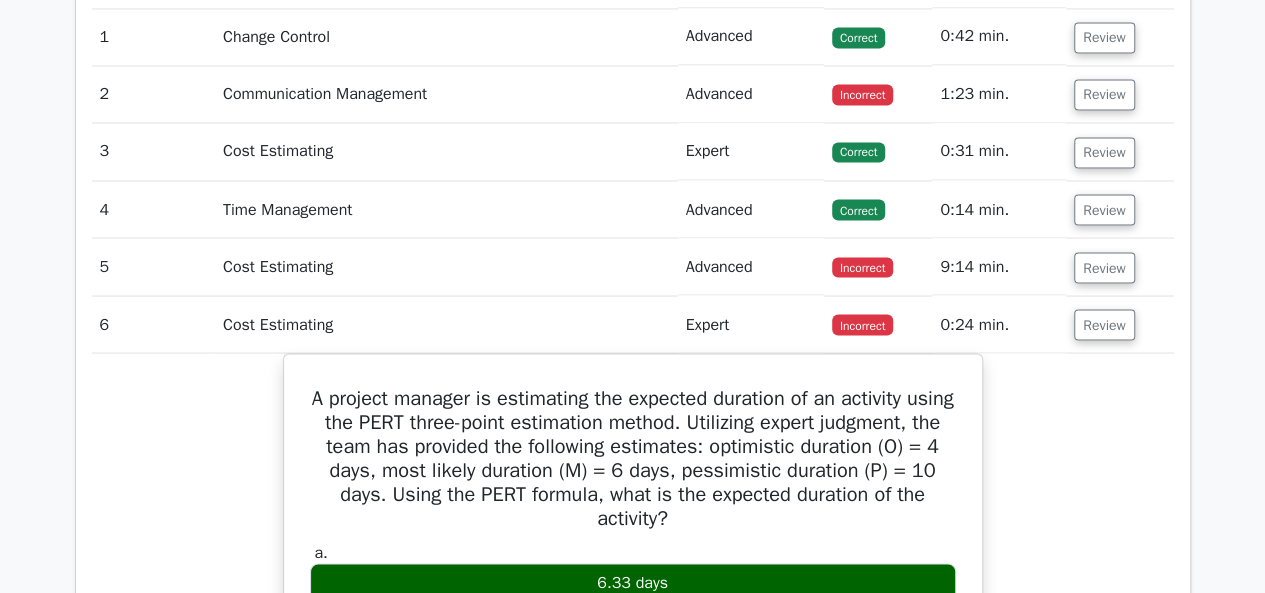 scroll, scrollTop: 1800, scrollLeft: 0, axis: vertical 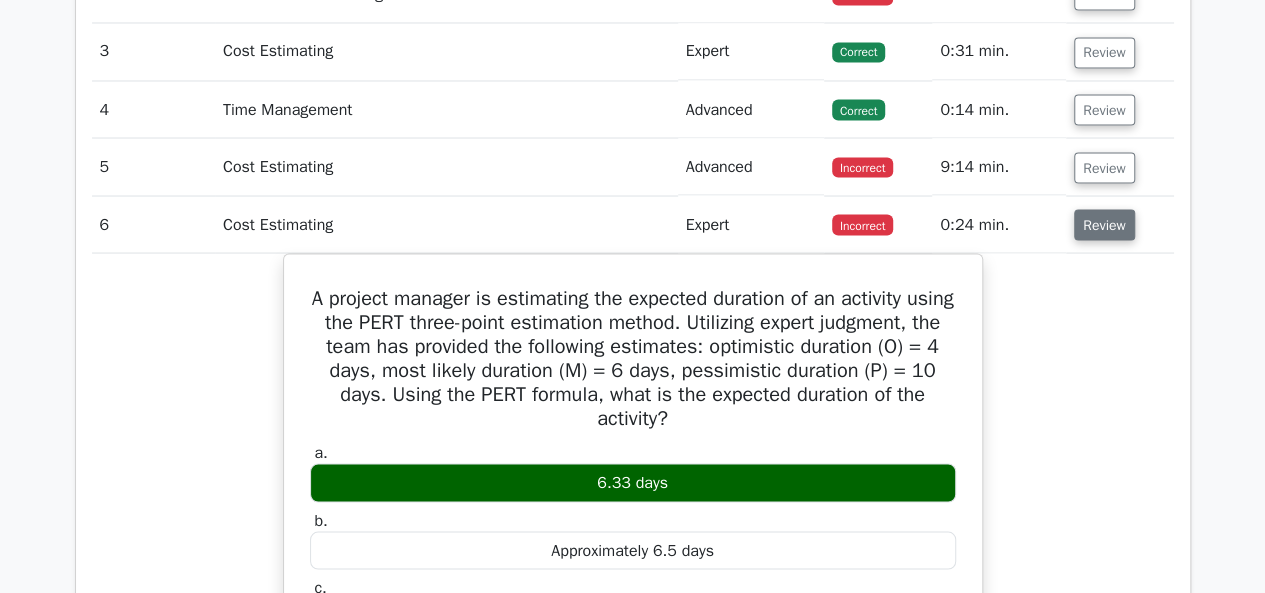 click on "Review" at bounding box center (1104, 224) 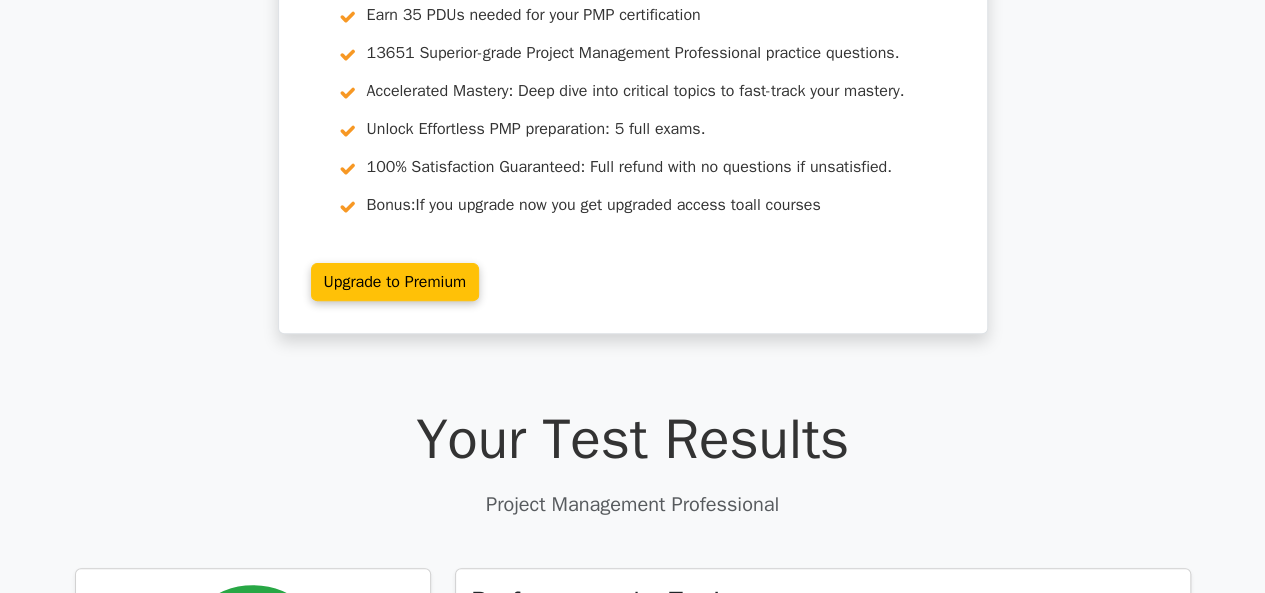 scroll, scrollTop: 0, scrollLeft: 0, axis: both 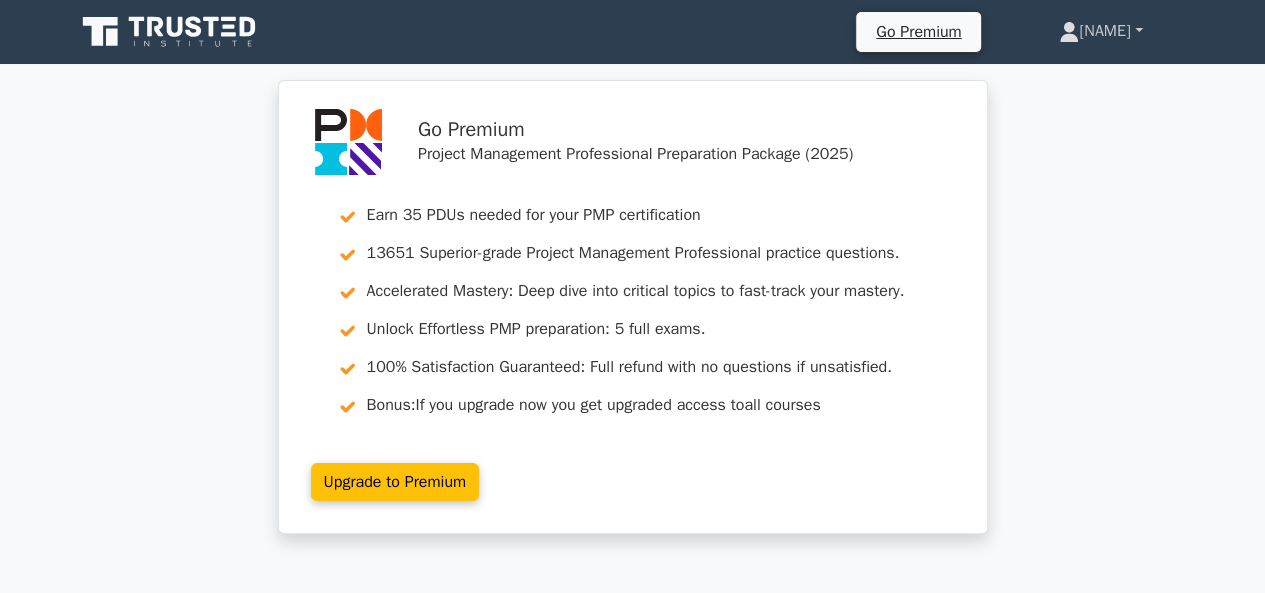 click on "[FIRST]" at bounding box center [1100, 31] 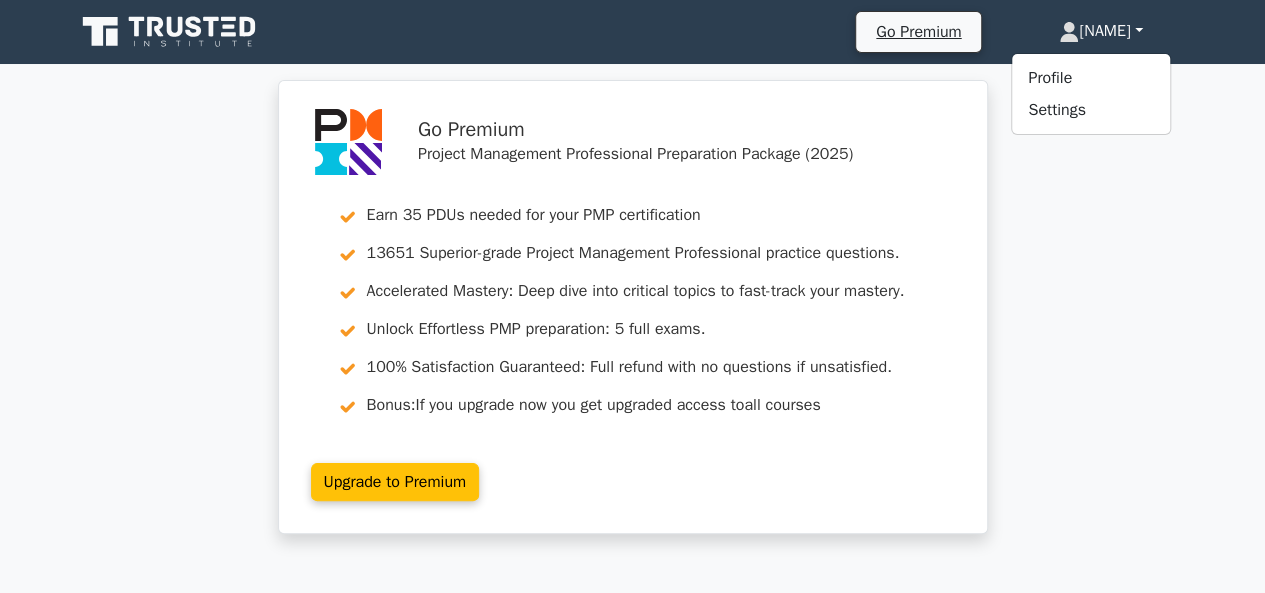 click 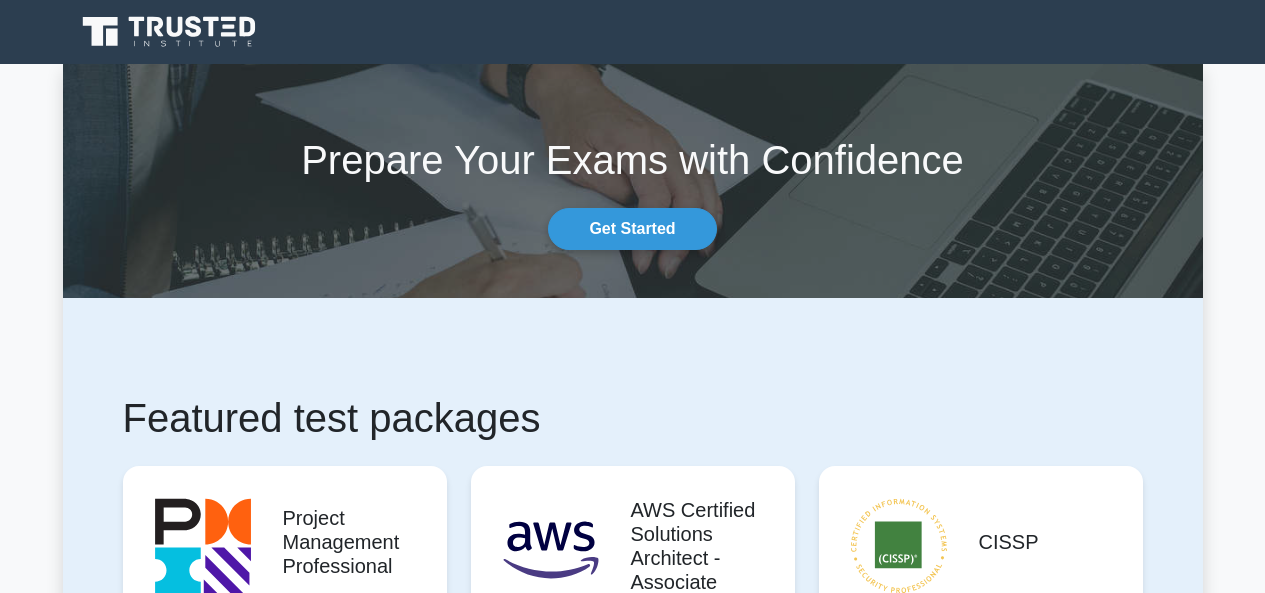 scroll, scrollTop: 0, scrollLeft: 0, axis: both 